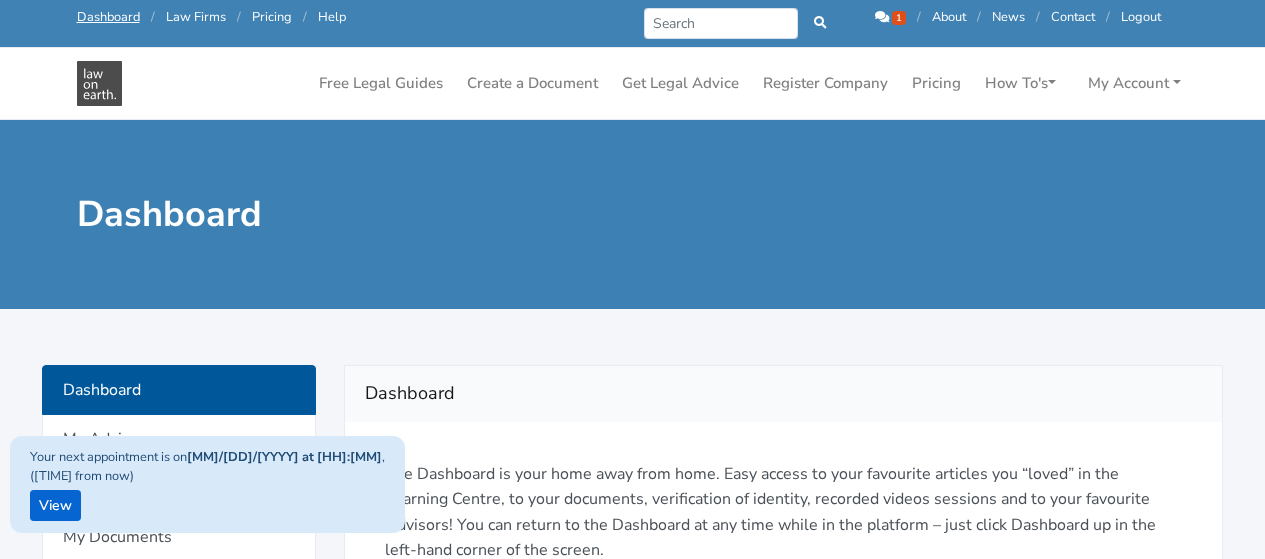 scroll, scrollTop: 0, scrollLeft: 0, axis: both 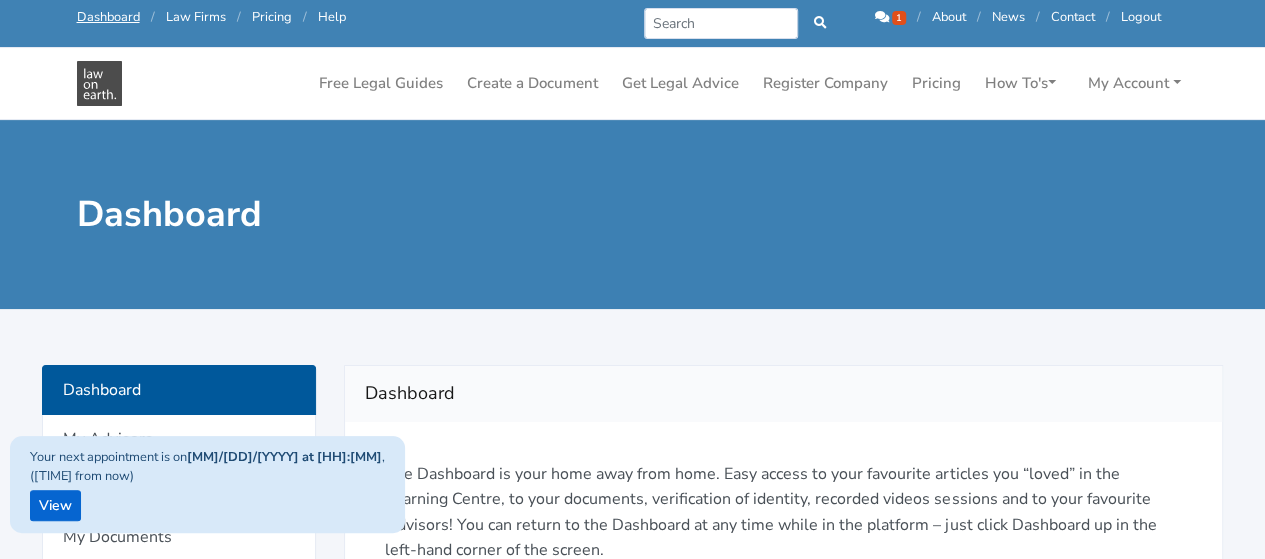 click at bounding box center (882, 17) 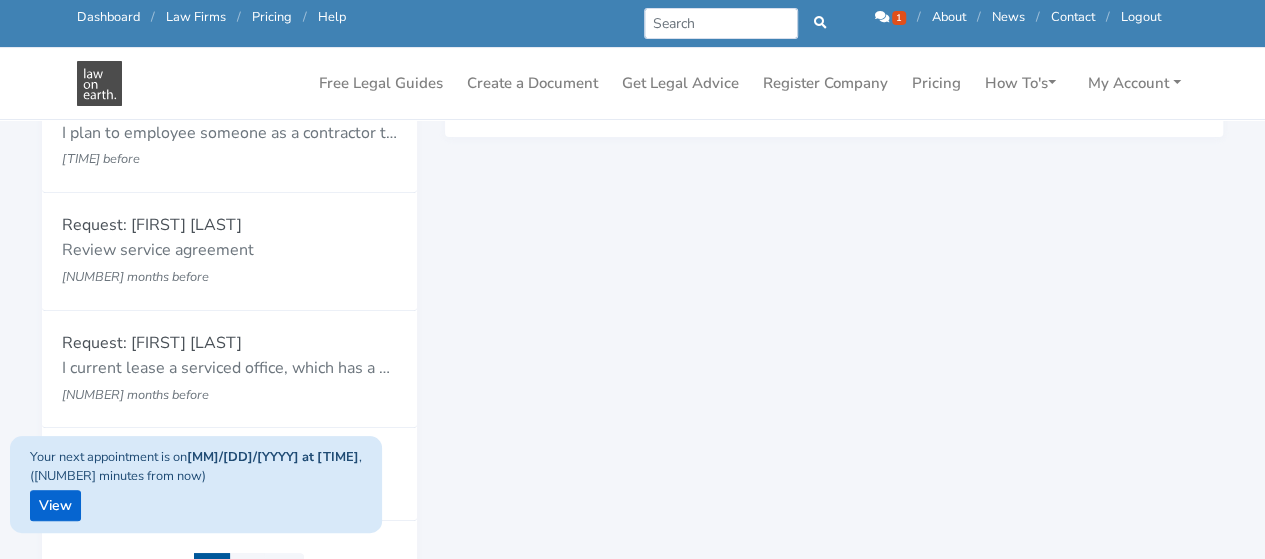 scroll, scrollTop: 420, scrollLeft: 0, axis: vertical 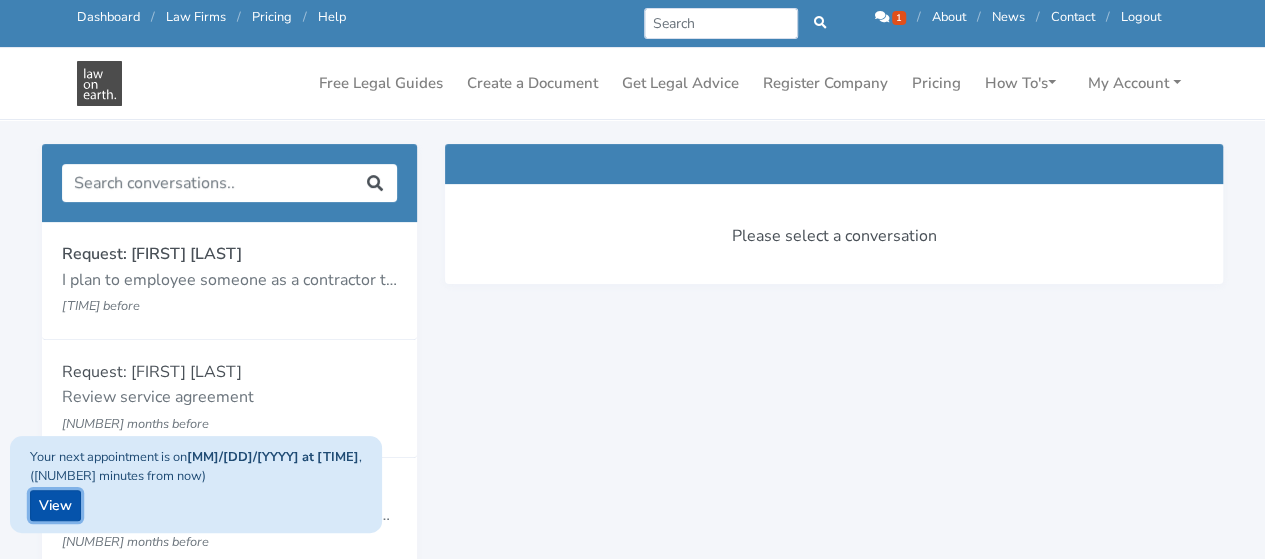 click on "View" at bounding box center (55, 505) 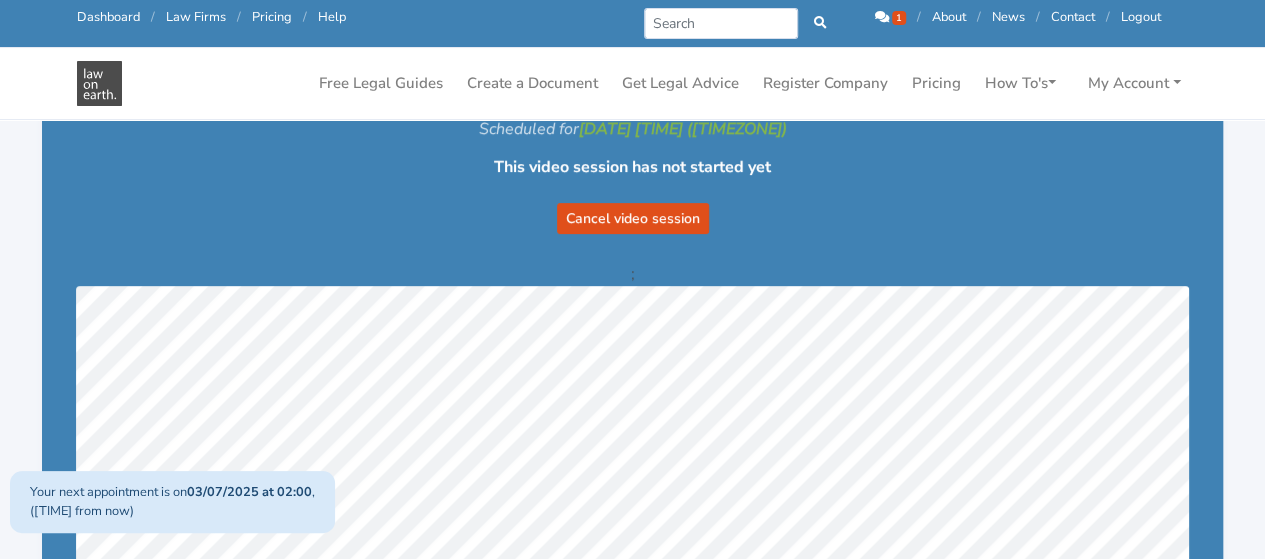 scroll, scrollTop: 272, scrollLeft: 0, axis: vertical 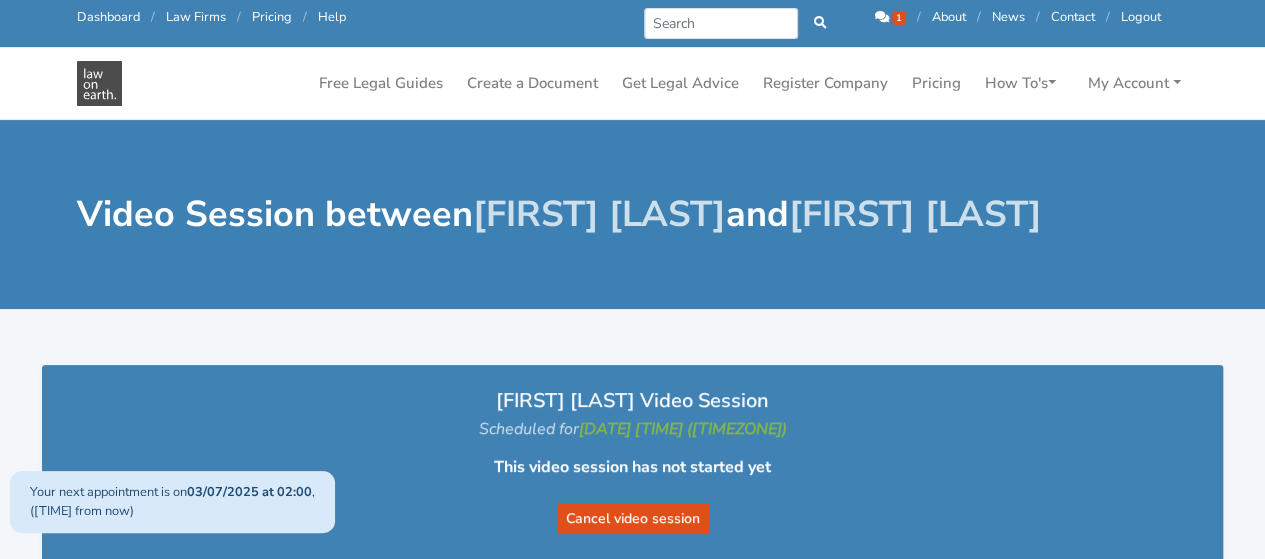 click on "Dashboard" at bounding box center (108, 17) 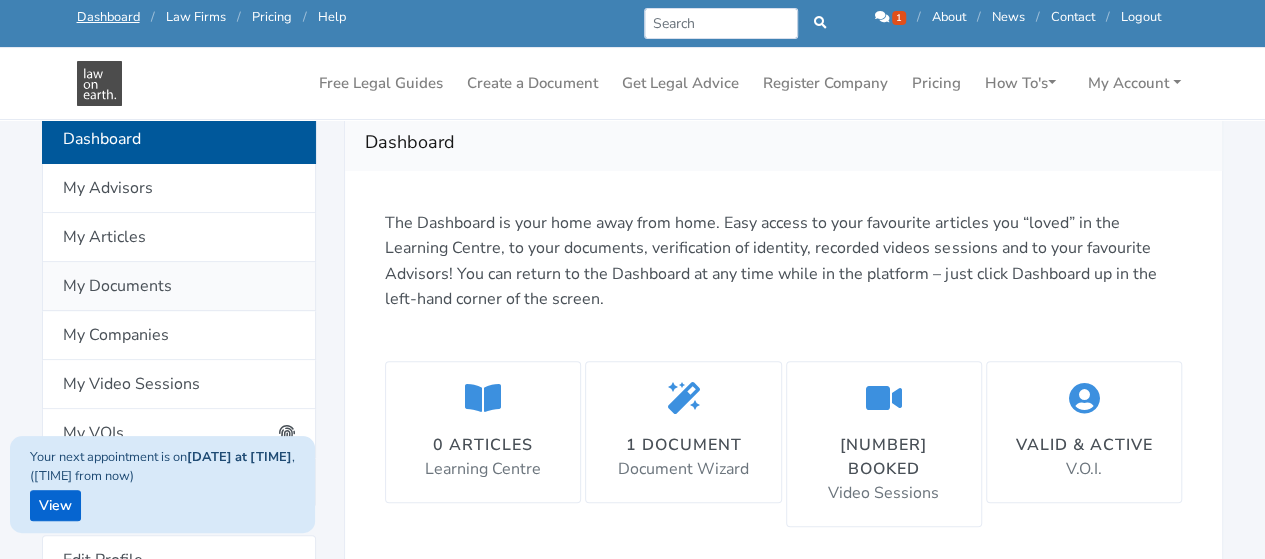 scroll, scrollTop: 186, scrollLeft: 0, axis: vertical 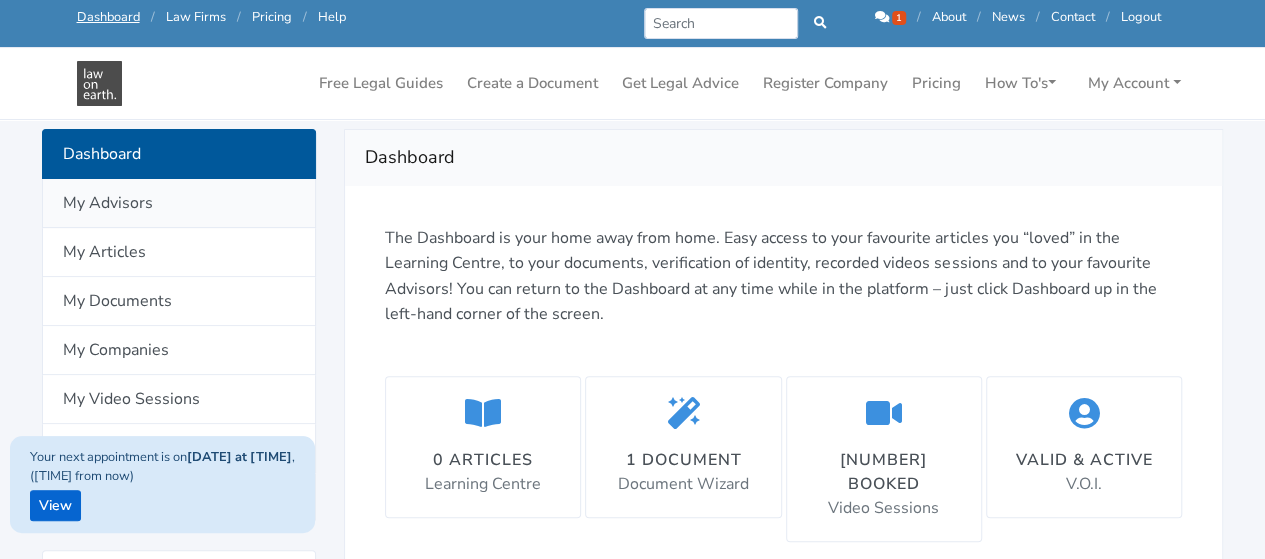 click on "My Advisors" at bounding box center (179, 203) 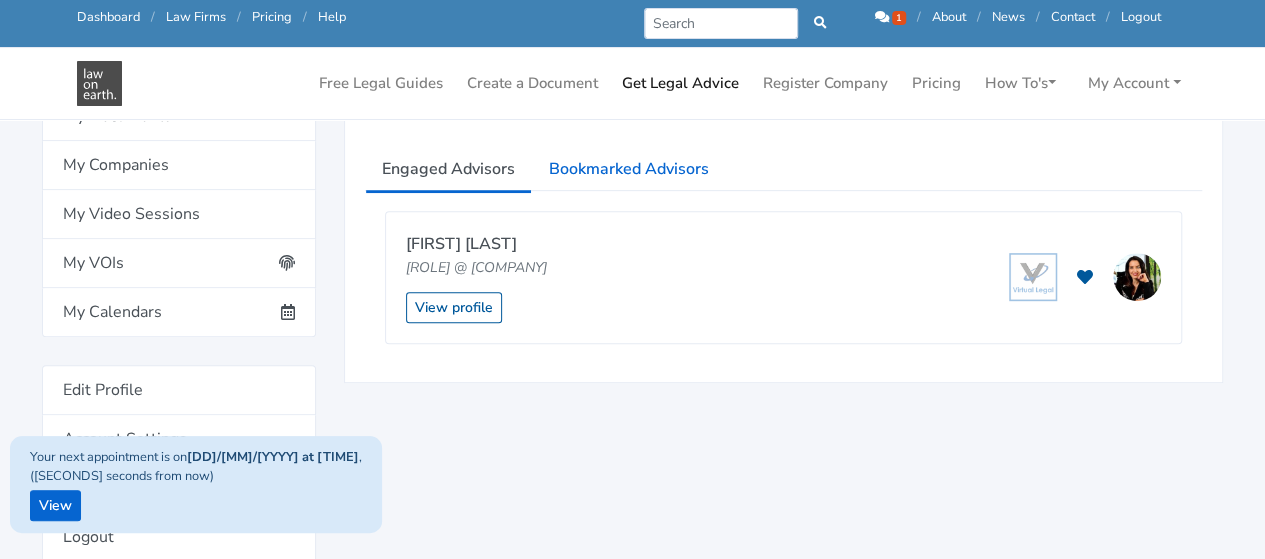 scroll, scrollTop: 365, scrollLeft: 0, axis: vertical 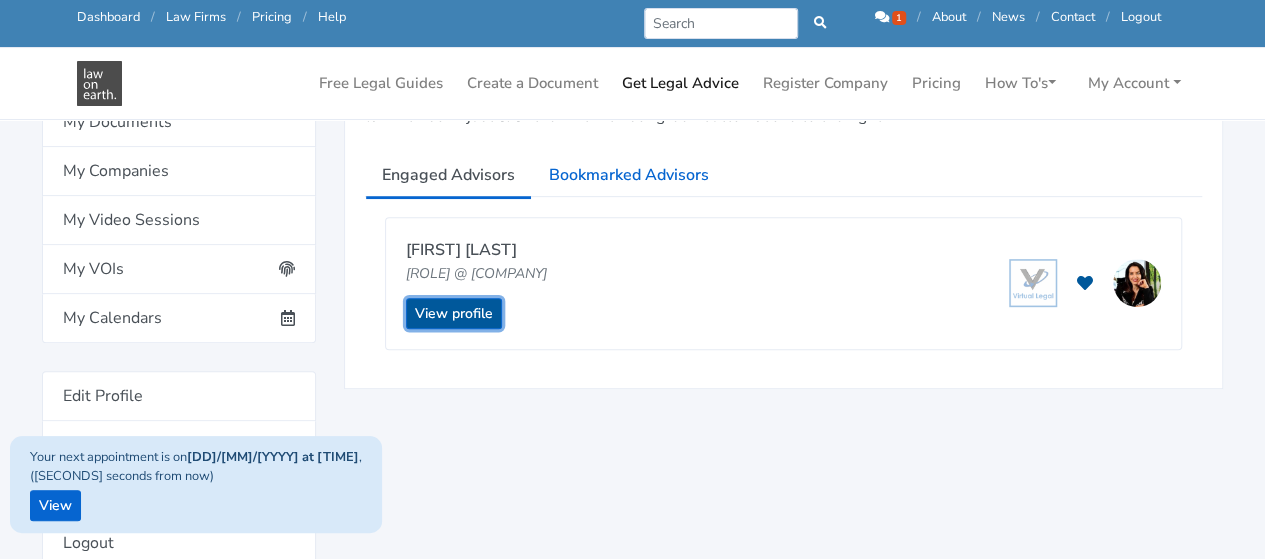 click on "View profile" at bounding box center [454, 313] 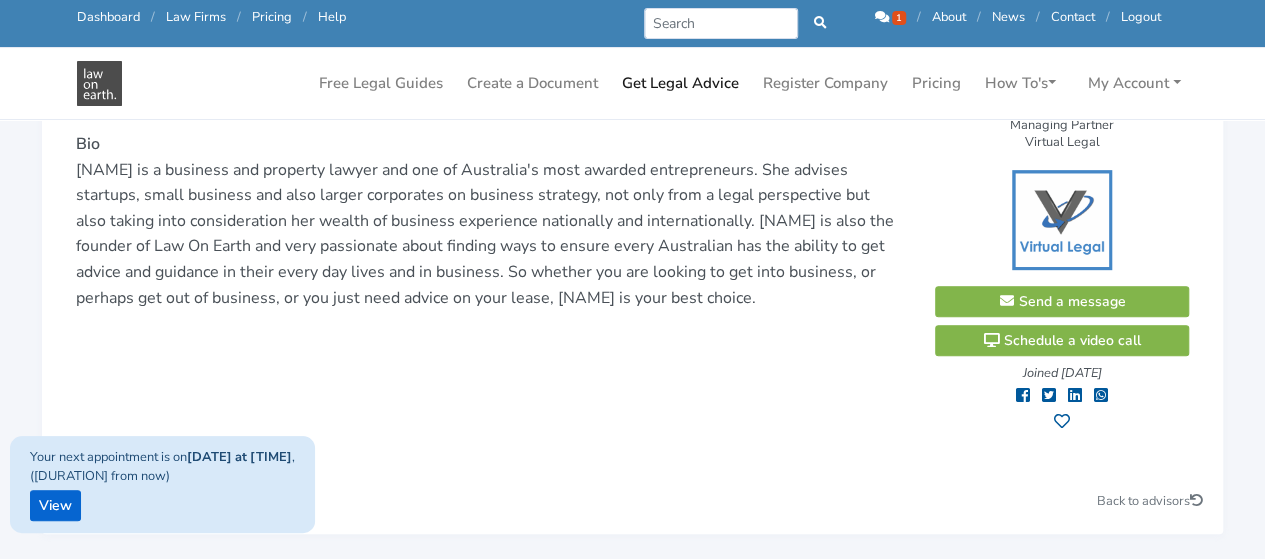 scroll, scrollTop: 365, scrollLeft: 0, axis: vertical 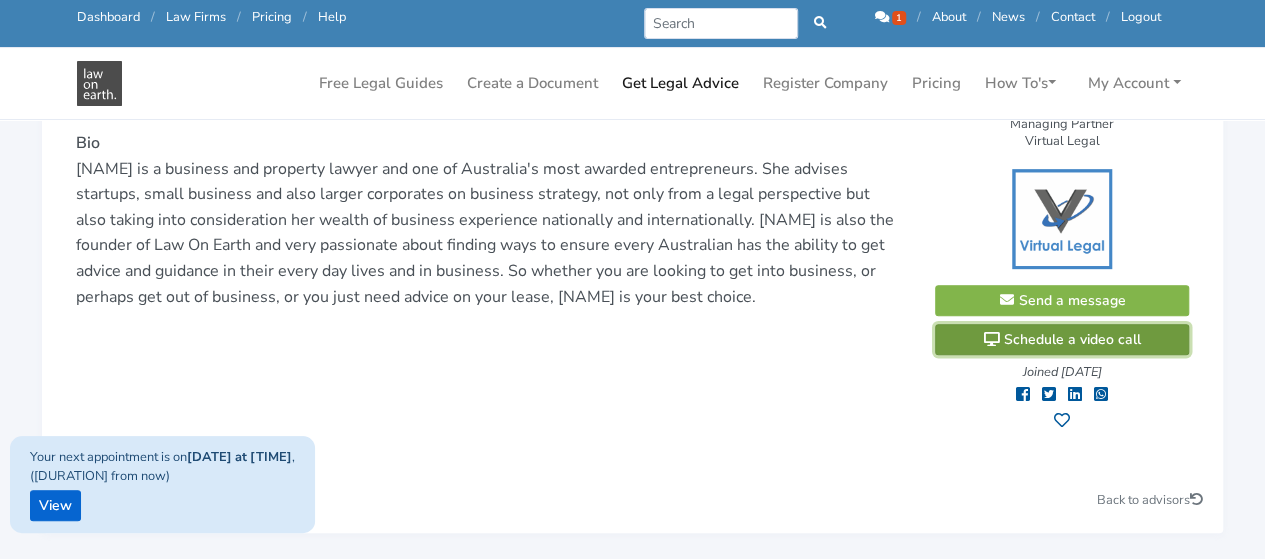 click on "Schedule
a video call" at bounding box center (1062, 339) 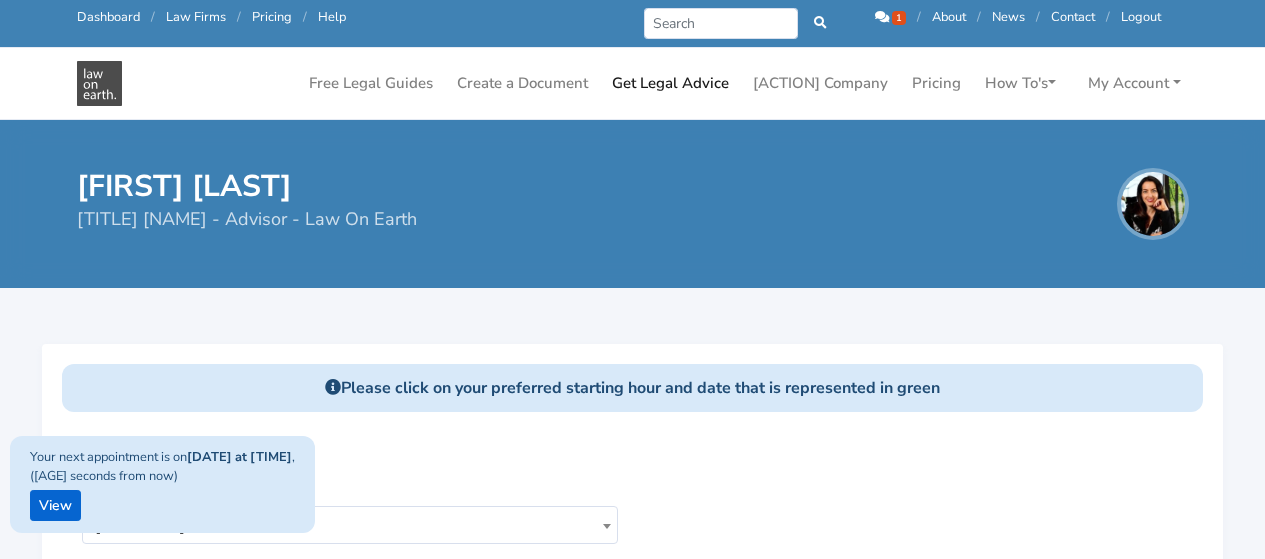 scroll, scrollTop: 0, scrollLeft: 0, axis: both 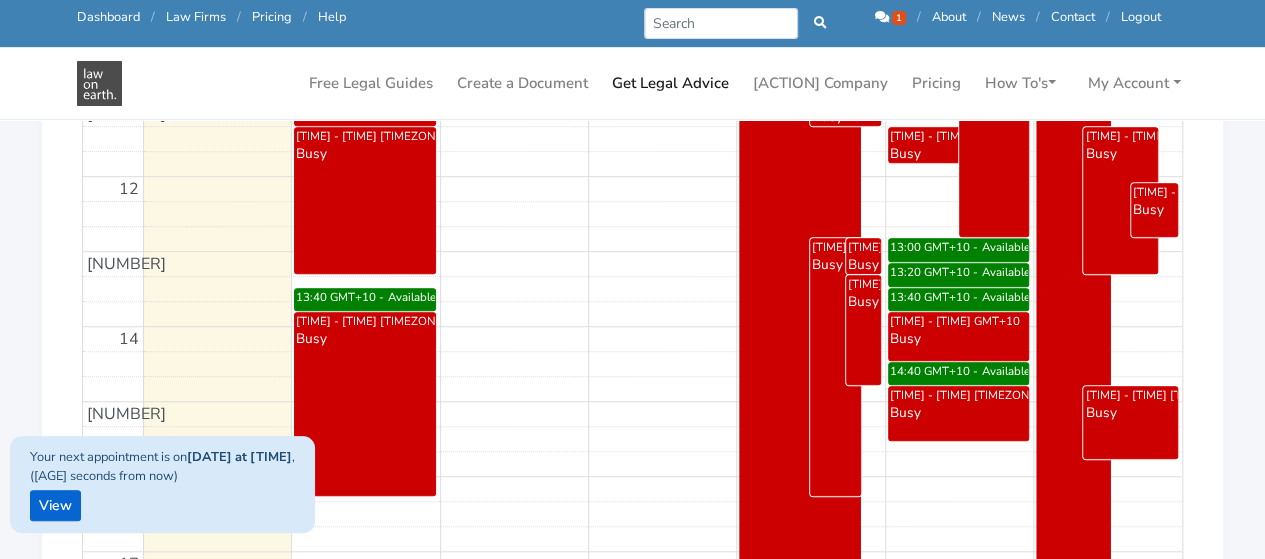 click on "14:40 - 15:00 GMT+10" at bounding box center [935, 371] 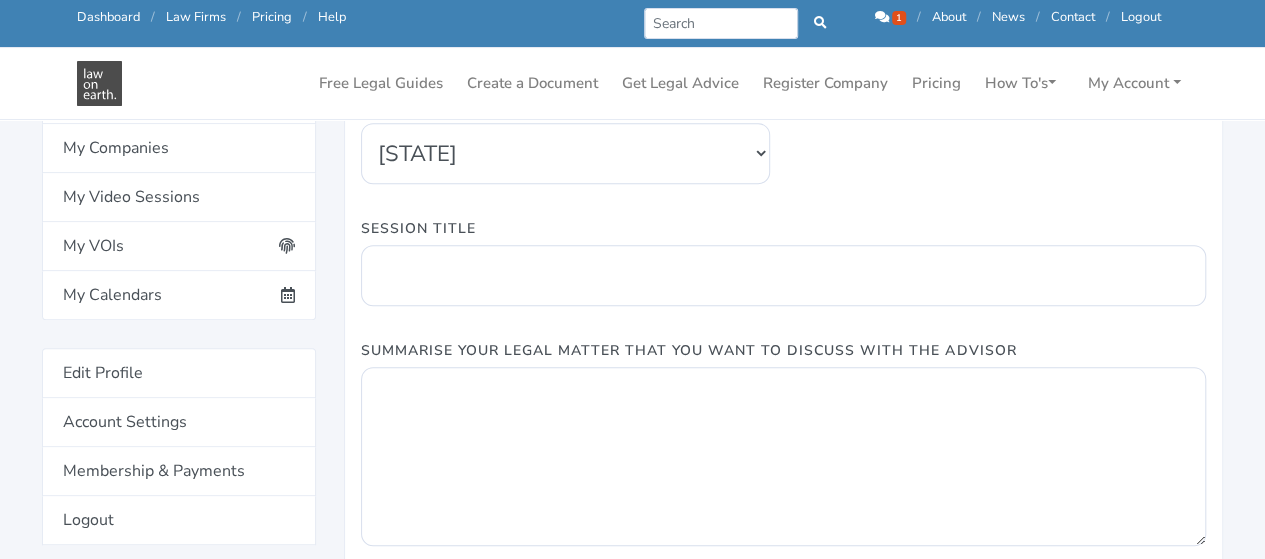 scroll, scrollTop: 404, scrollLeft: 0, axis: vertical 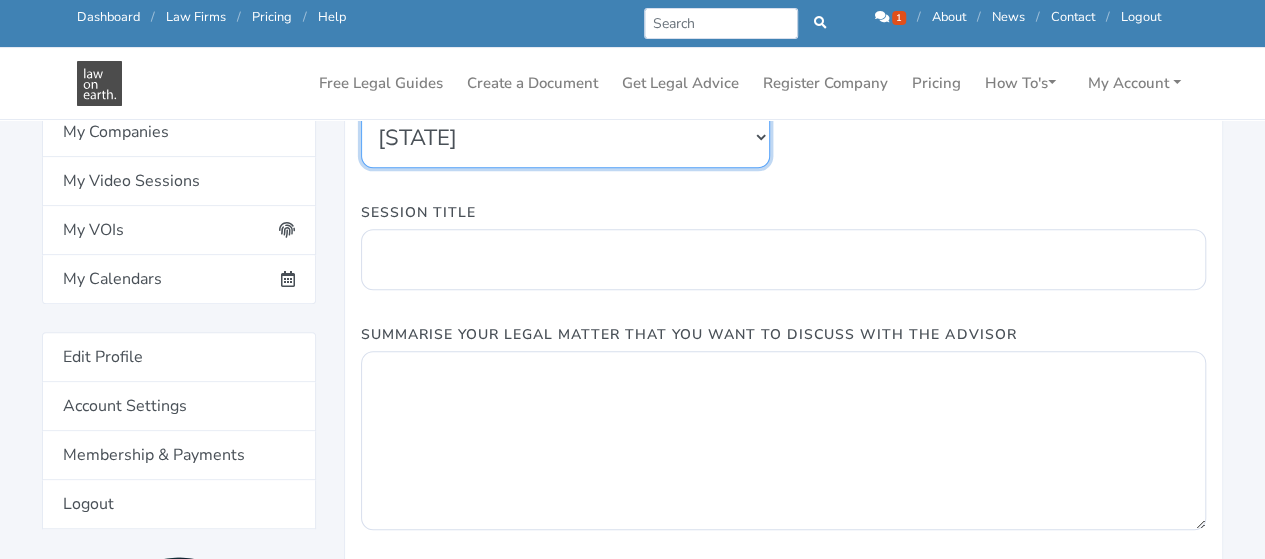 click on "New South Wales Queensland South Australia Tasmania Victoria Western Australia Australian Capital Territory Northern Territory All States United Kingdon" at bounding box center [565, 137] 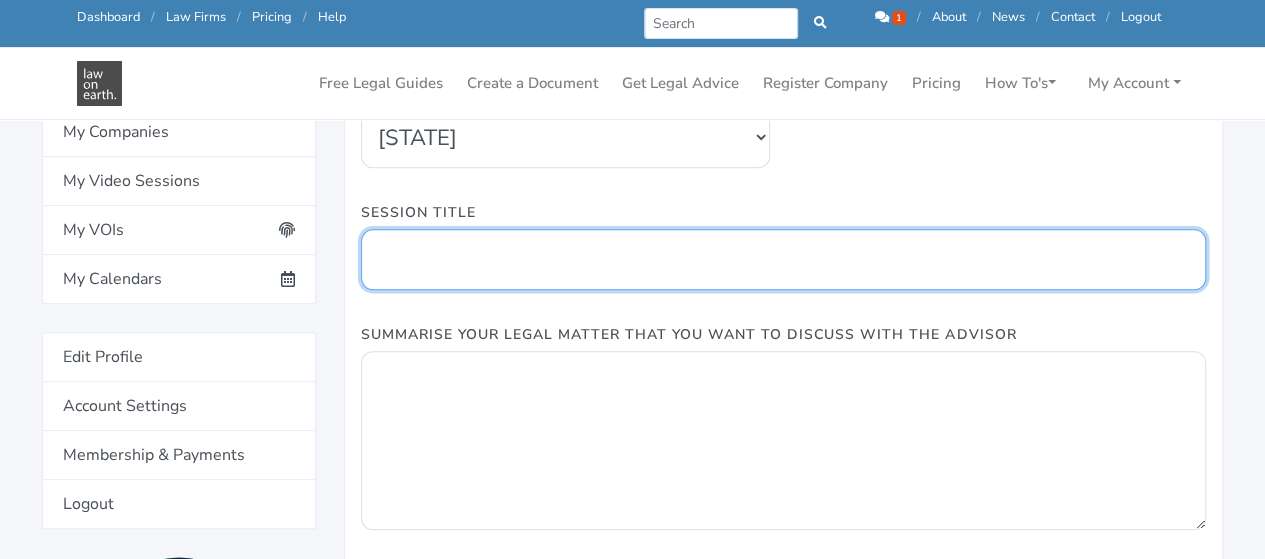 click on "Session Title" at bounding box center (783, 259) 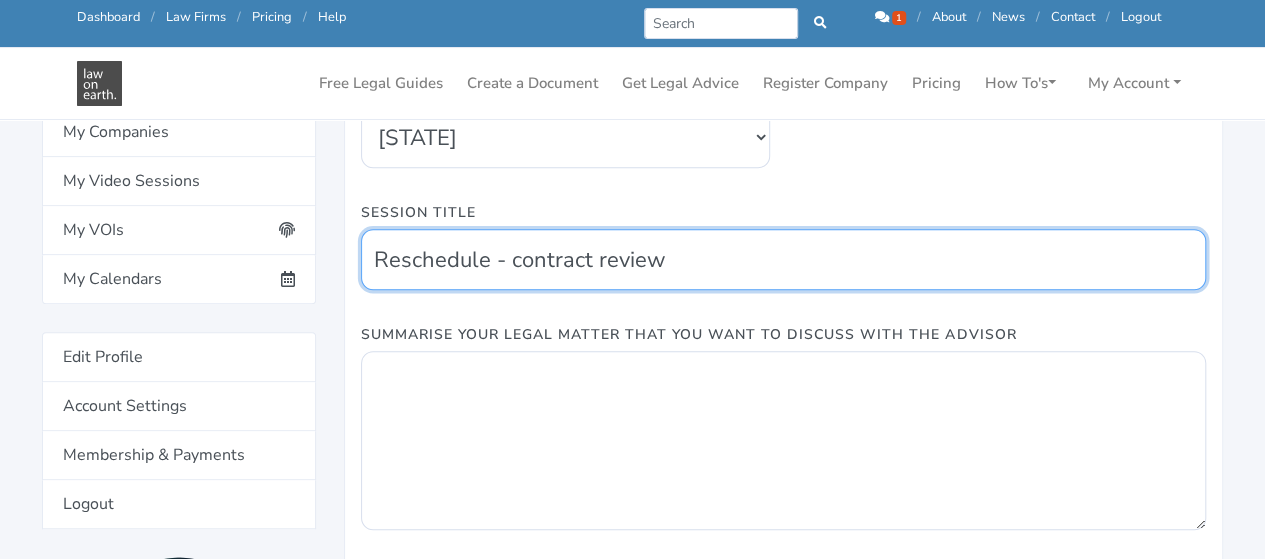 type on "Reschedule - contract review" 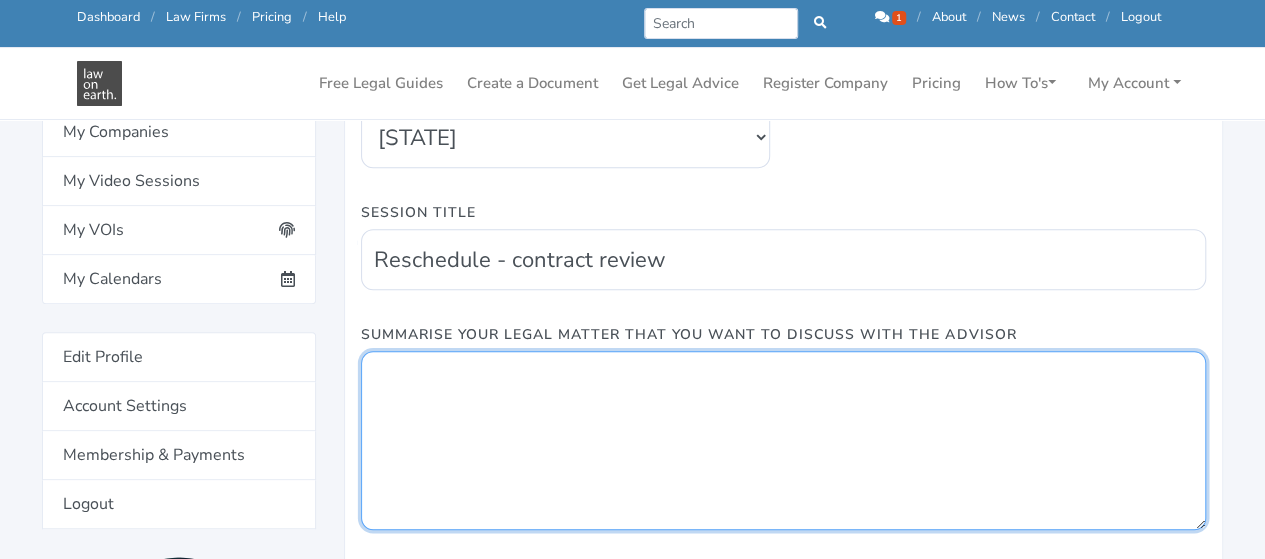 click on "Summarise Your Legal Matter That You Want To Discuss With The Advisor" at bounding box center [783, 440] 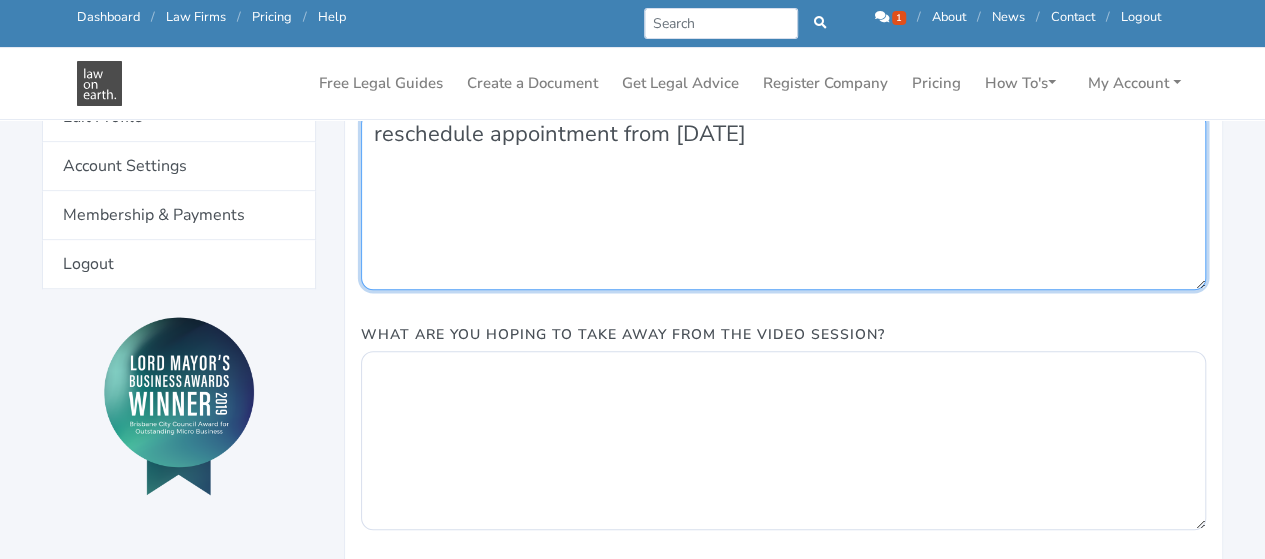 scroll, scrollTop: 645, scrollLeft: 0, axis: vertical 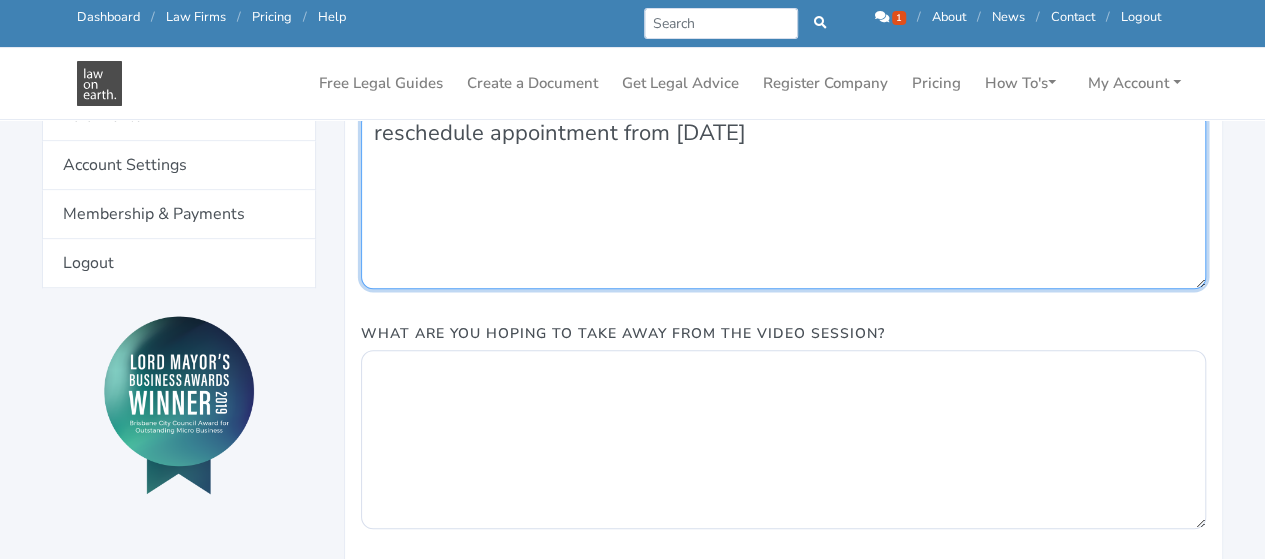 click on "reschedule appointment from 3/07" at bounding box center [783, 199] 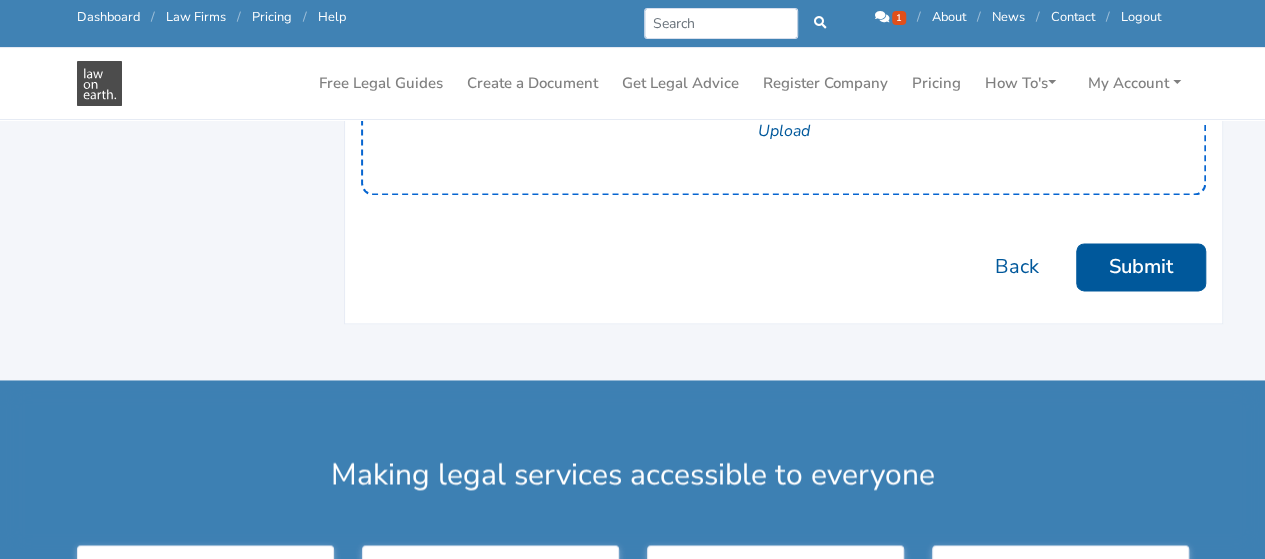 scroll, scrollTop: 1431, scrollLeft: 0, axis: vertical 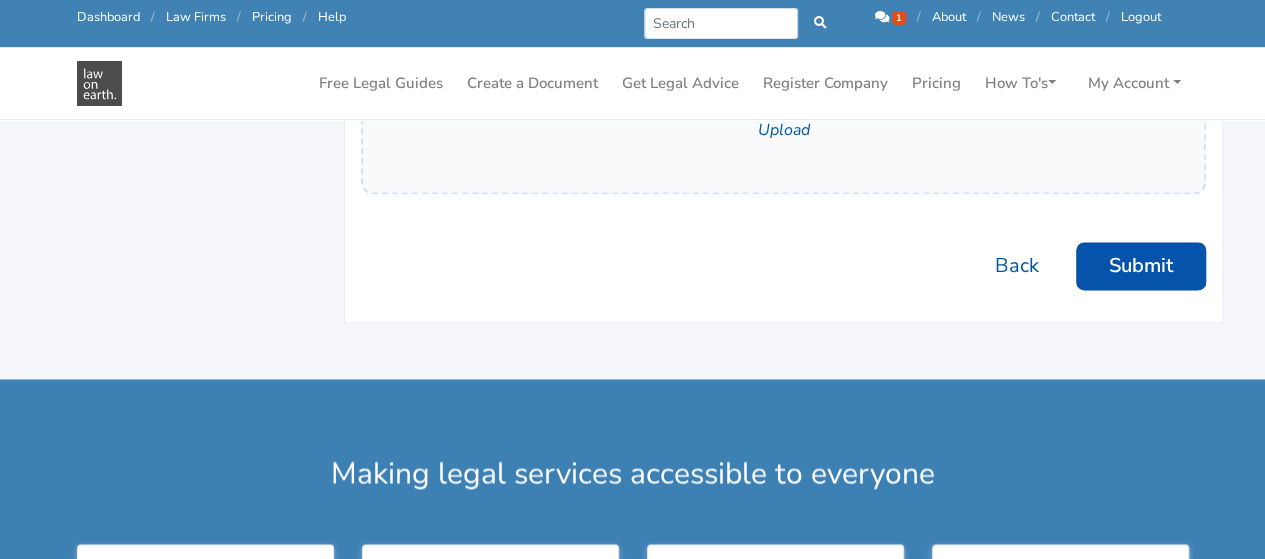 type on "rescheduled appointment from 3/07" 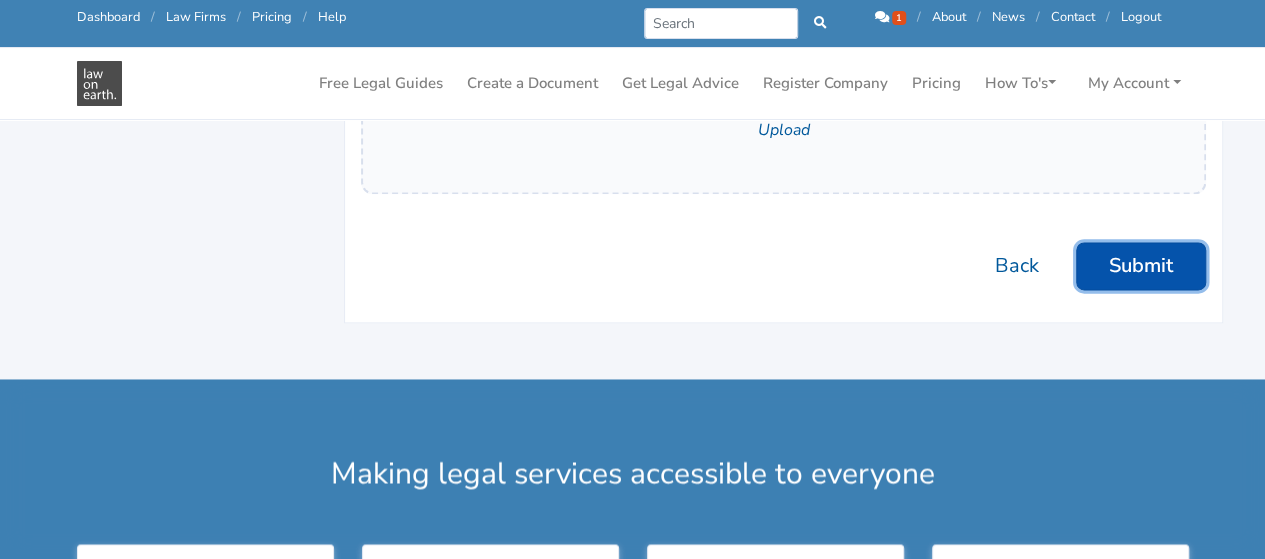 click on "Submit" at bounding box center (1141, 266) 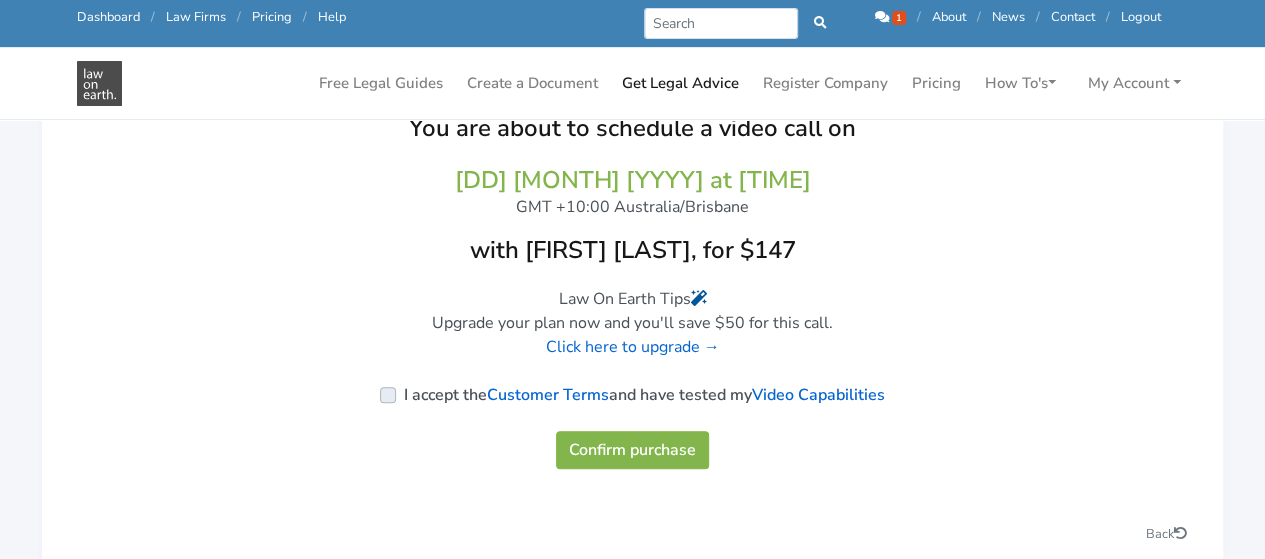 scroll, scrollTop: 248, scrollLeft: 0, axis: vertical 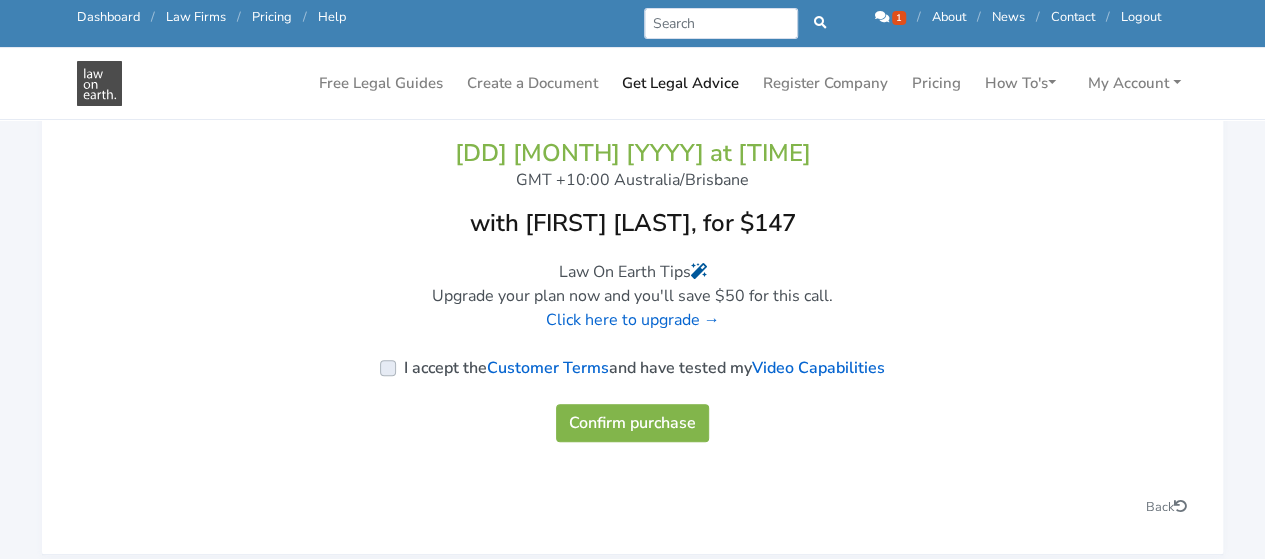 click on "I accept the  Customer Terms  and have tested my   Video Capabilities" at bounding box center (644, 368) 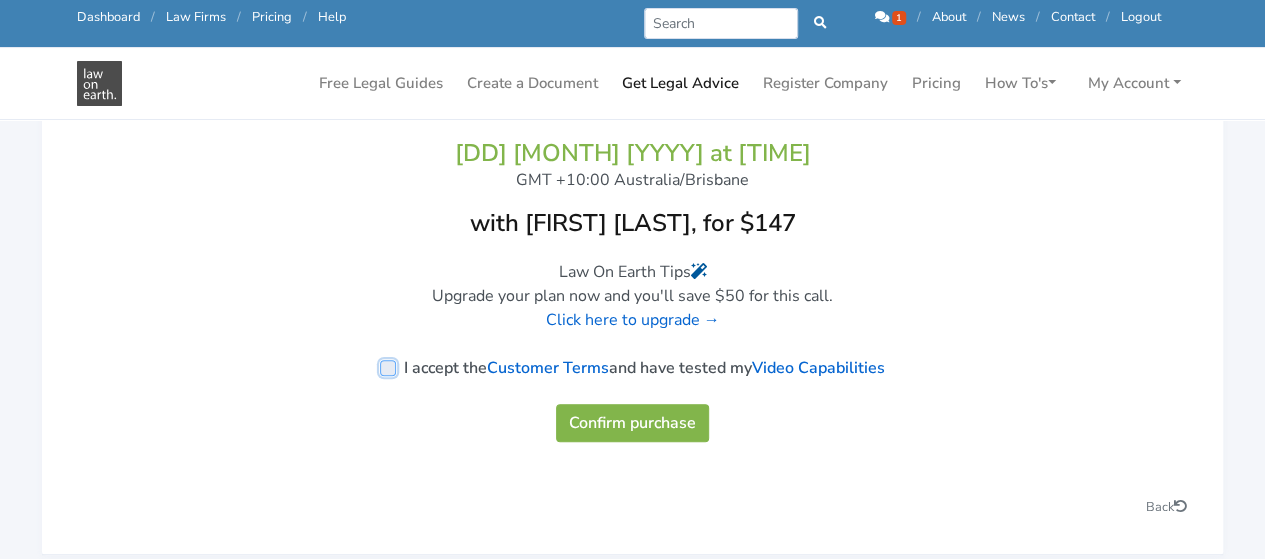 checkbox on "true" 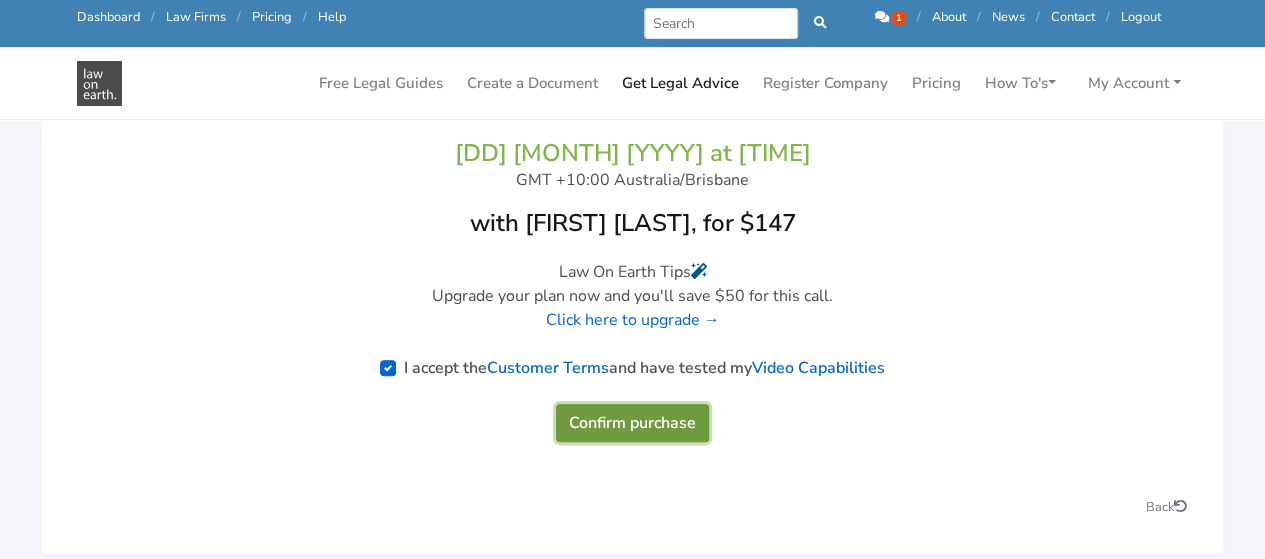 click on "Confirm purchase" at bounding box center (632, 423) 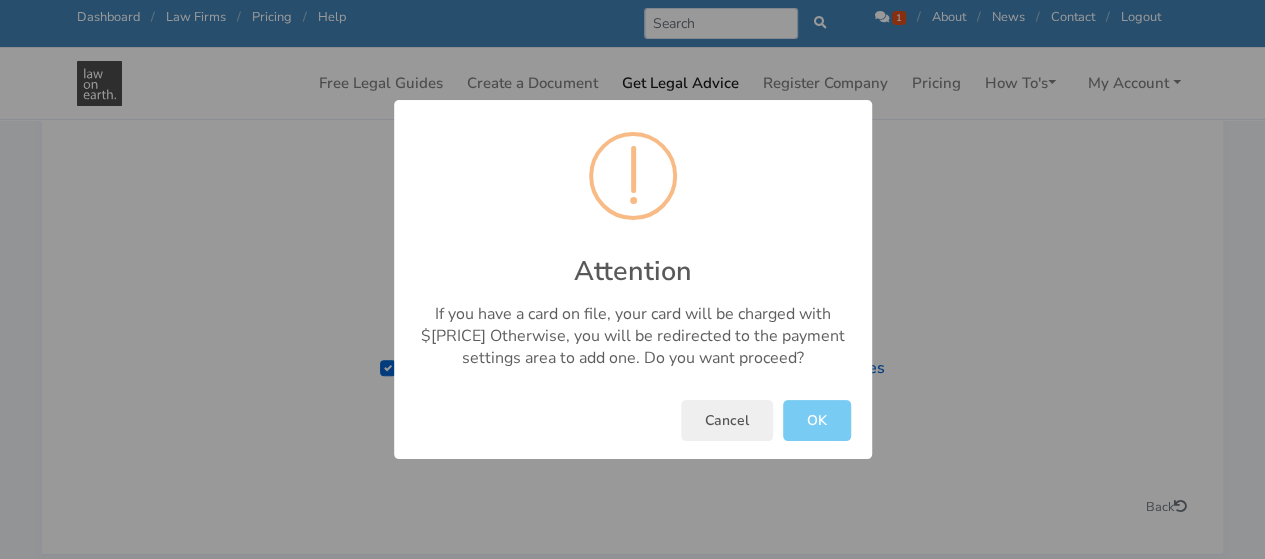 click on "OK" at bounding box center (817, 420) 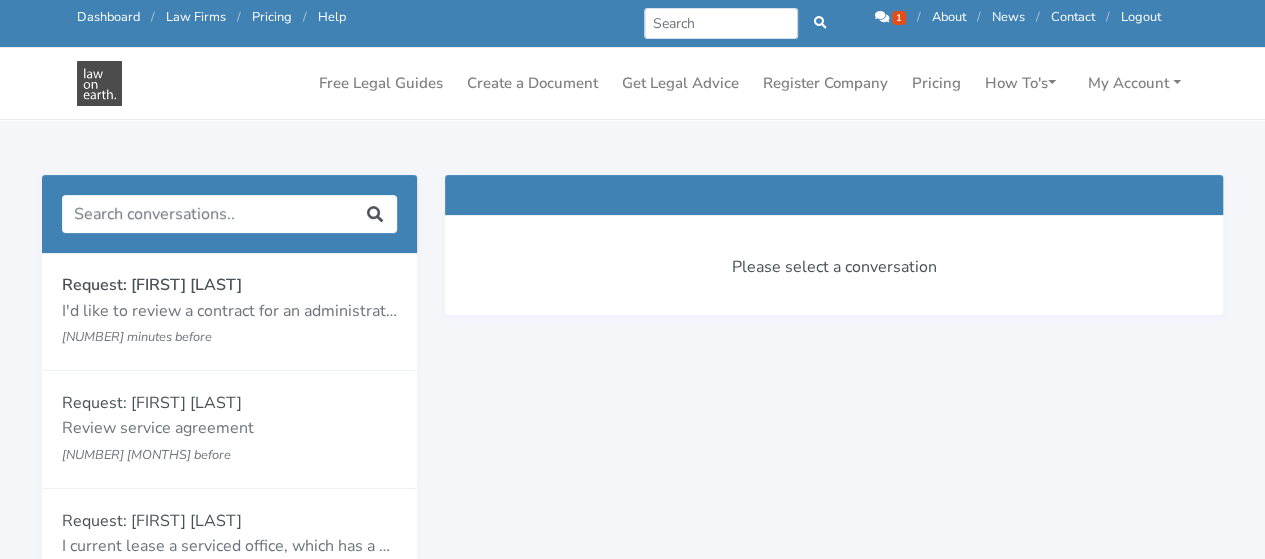 scroll, scrollTop: 62, scrollLeft: 0, axis: vertical 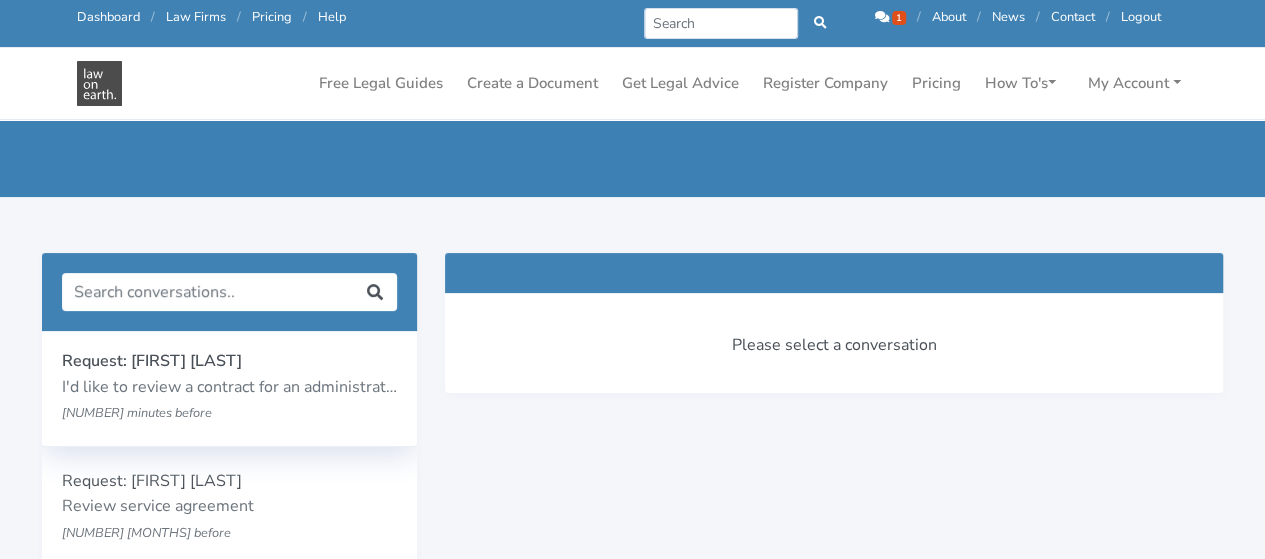 click on "I'd like to review a contract for an administration assistant. I plan to employee someone as a contractor to complete administrative tasks for the next [NUMBER] [MONTHS] (i.e. create SOPs, organise files, research any applicable grant applications, coordinate future projects)." at bounding box center (229, 388) 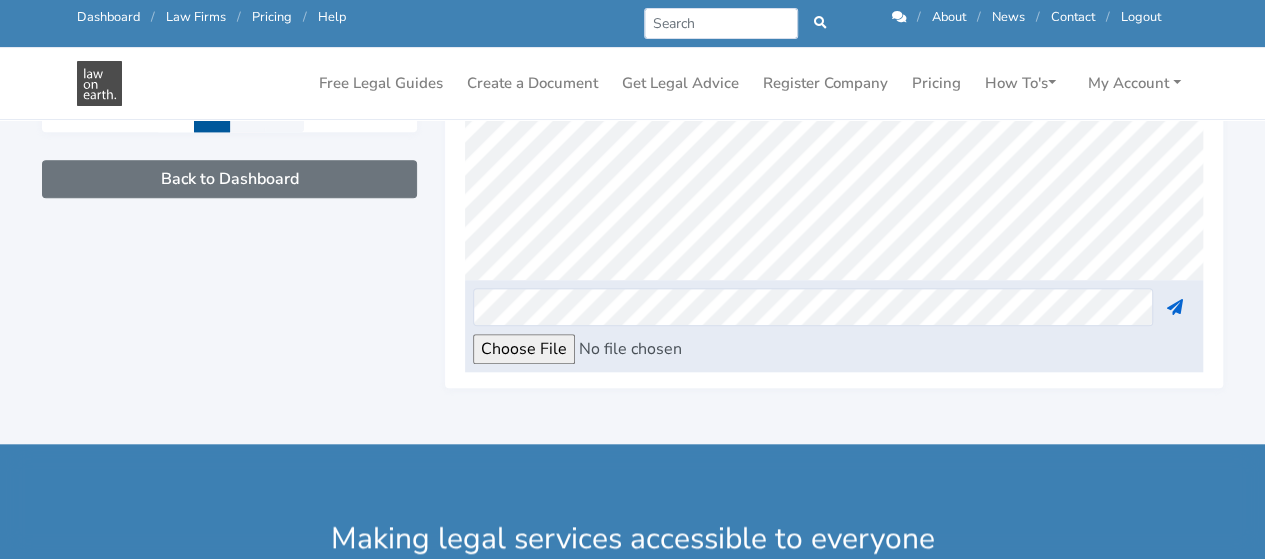 scroll, scrollTop: 785, scrollLeft: 0, axis: vertical 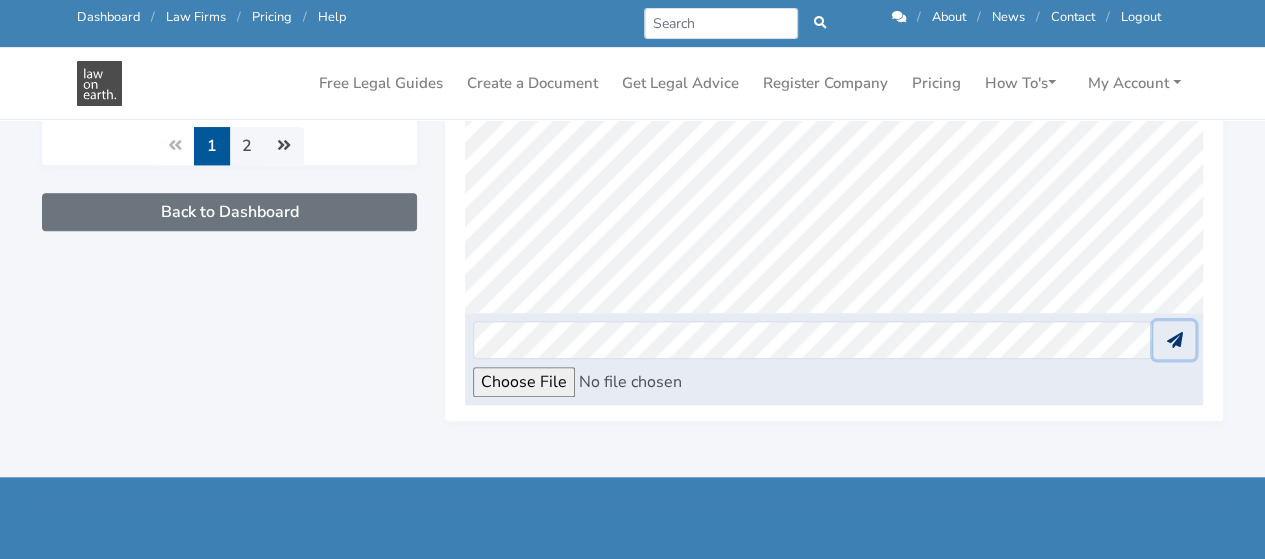 click at bounding box center (1174, 340) 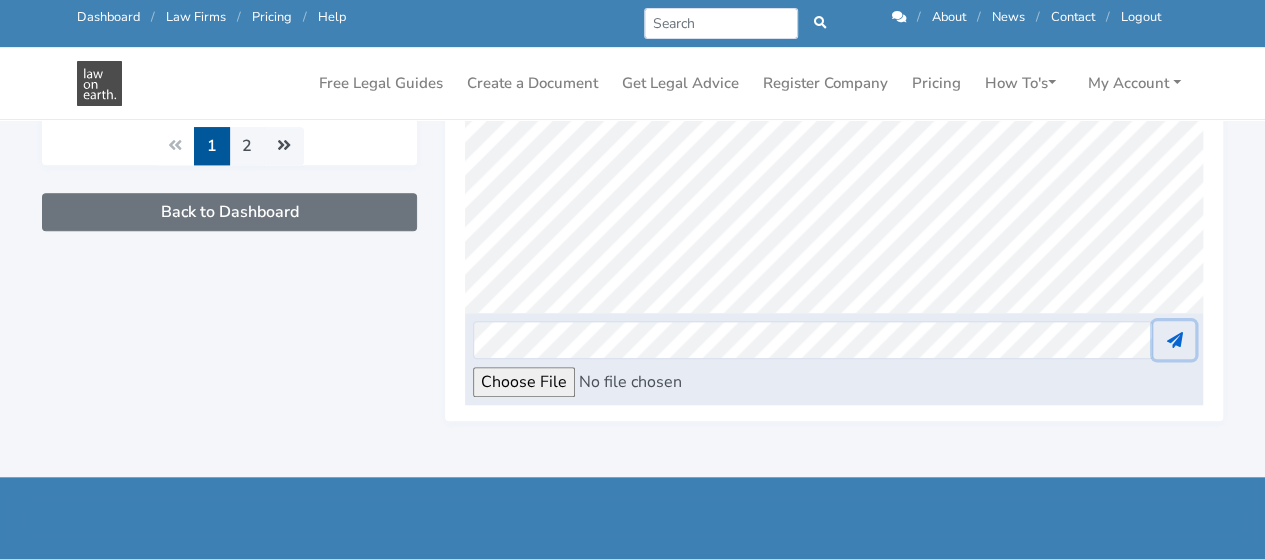 scroll, scrollTop: 322, scrollLeft: 0, axis: vertical 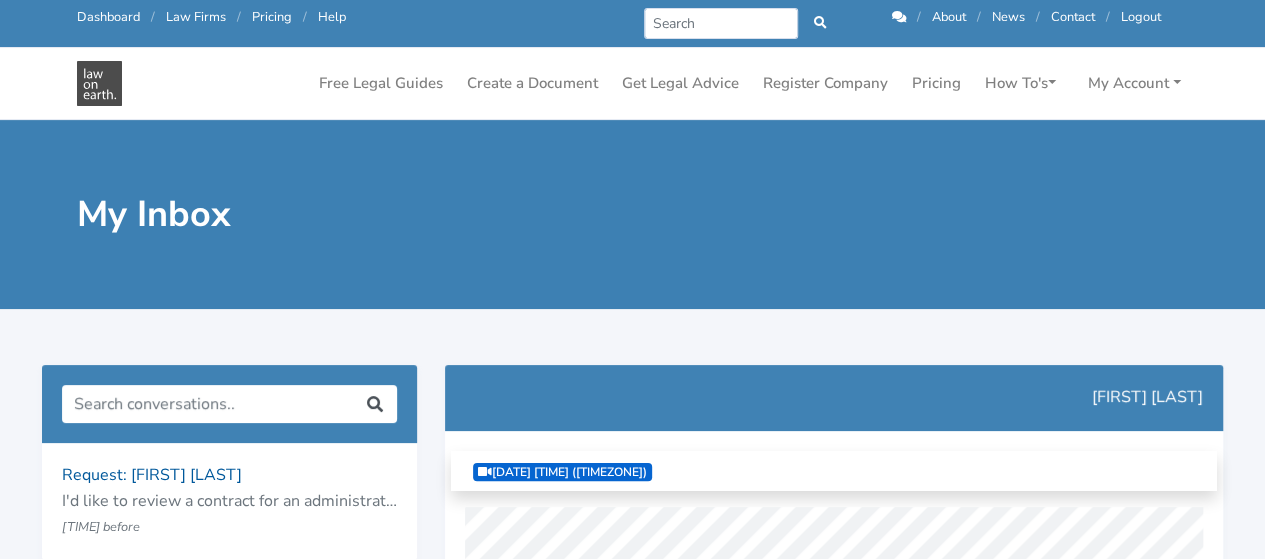 click on "[FIRST] [LAST]" at bounding box center (834, 398) 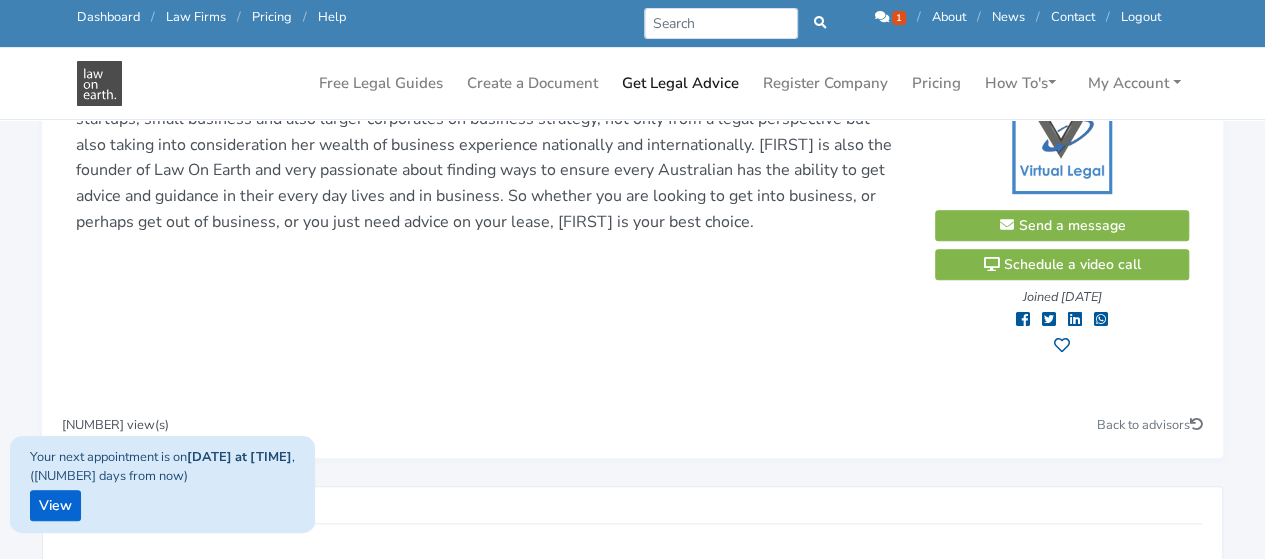 scroll, scrollTop: 282, scrollLeft: 0, axis: vertical 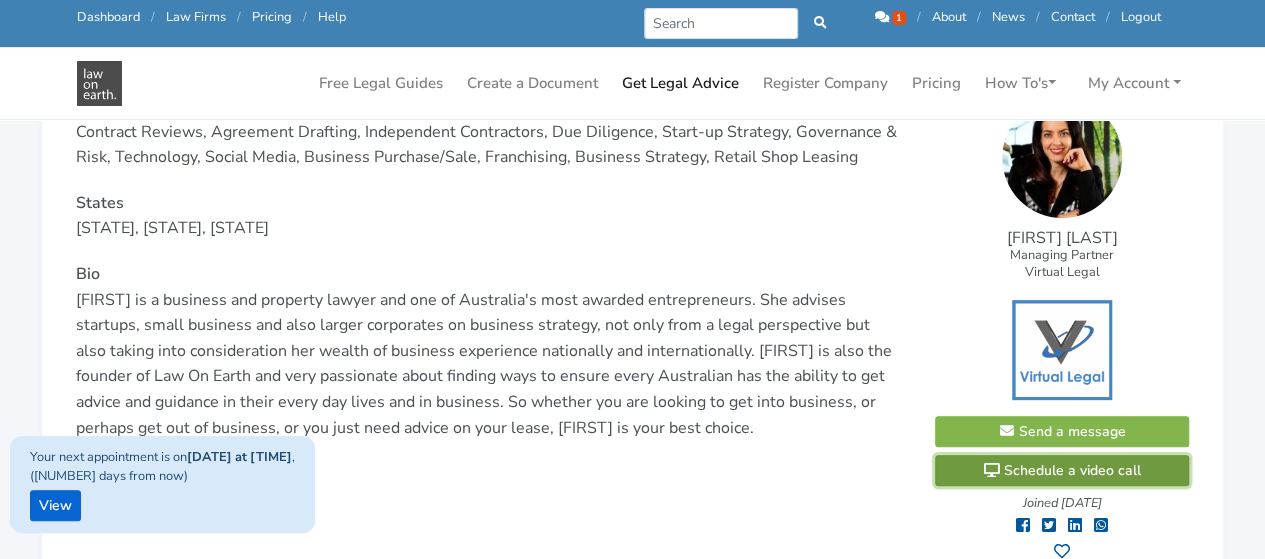 click at bounding box center [992, 470] 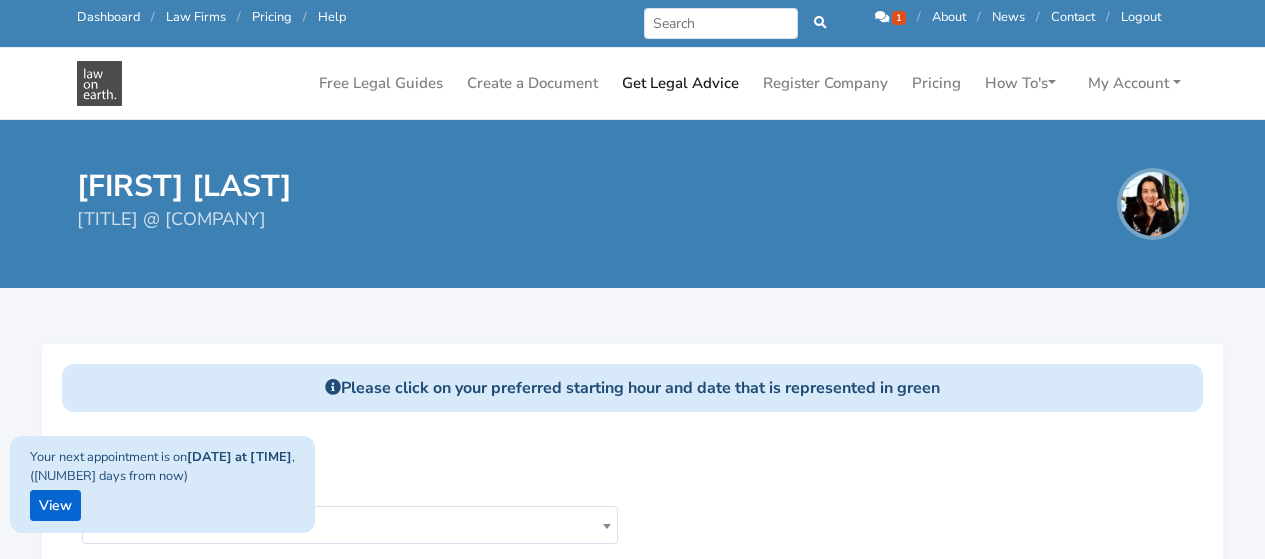 scroll, scrollTop: 0, scrollLeft: 0, axis: both 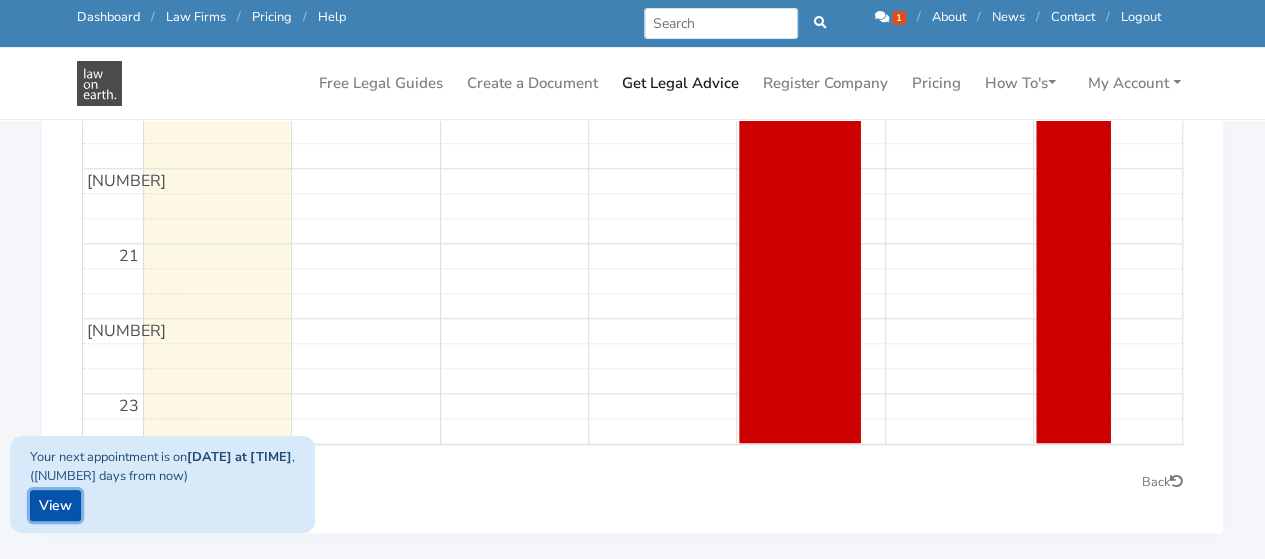 click on "View" at bounding box center [55, 505] 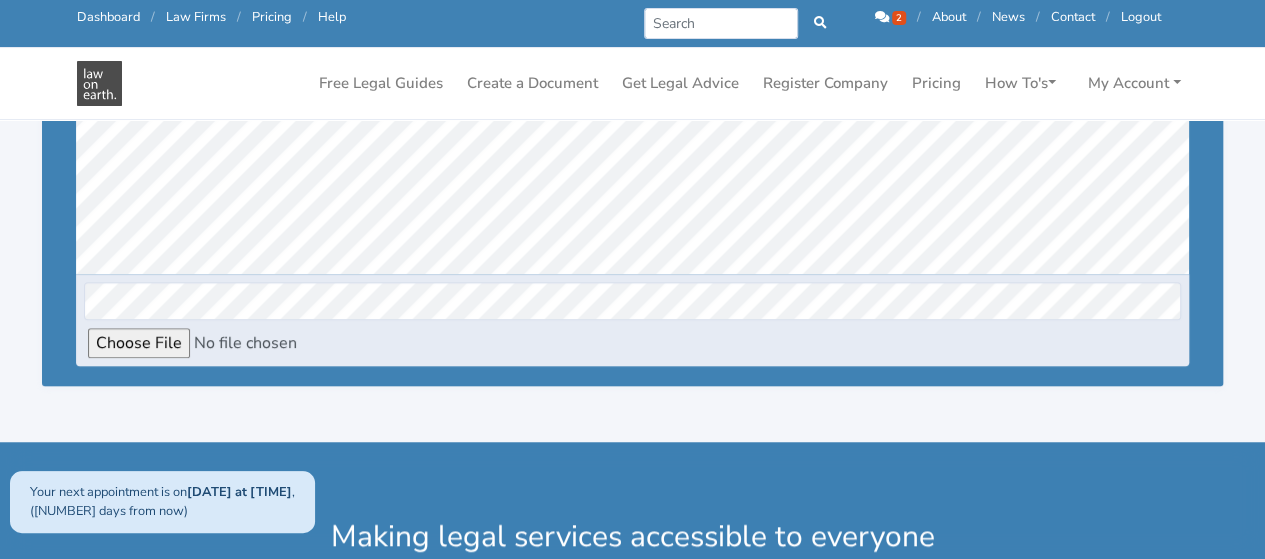 scroll, scrollTop: 573, scrollLeft: 0, axis: vertical 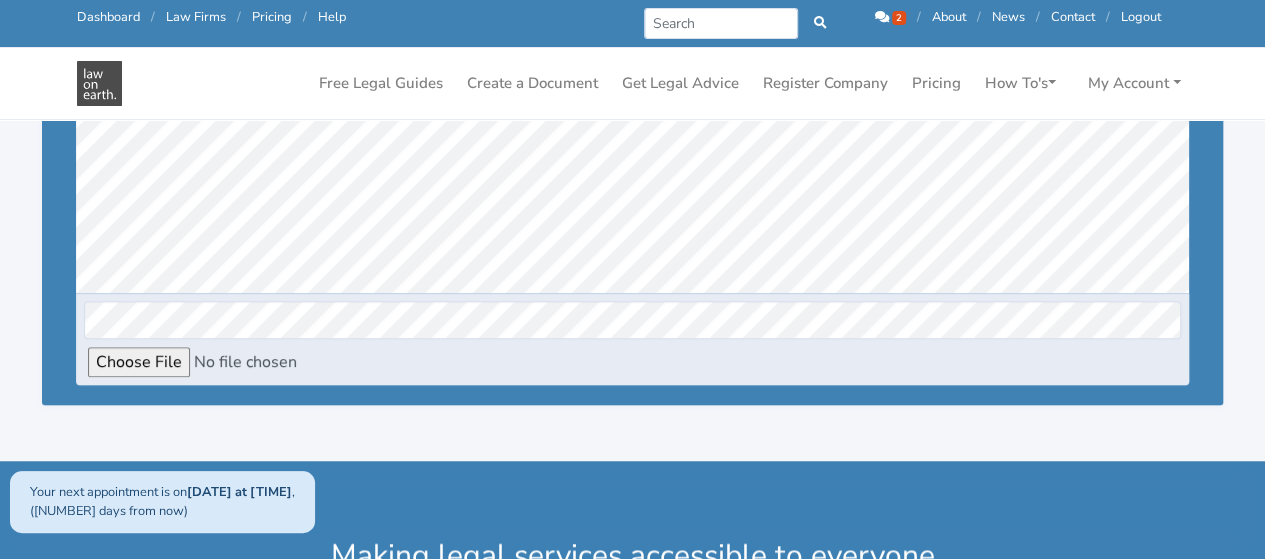 click at bounding box center [258, 362] 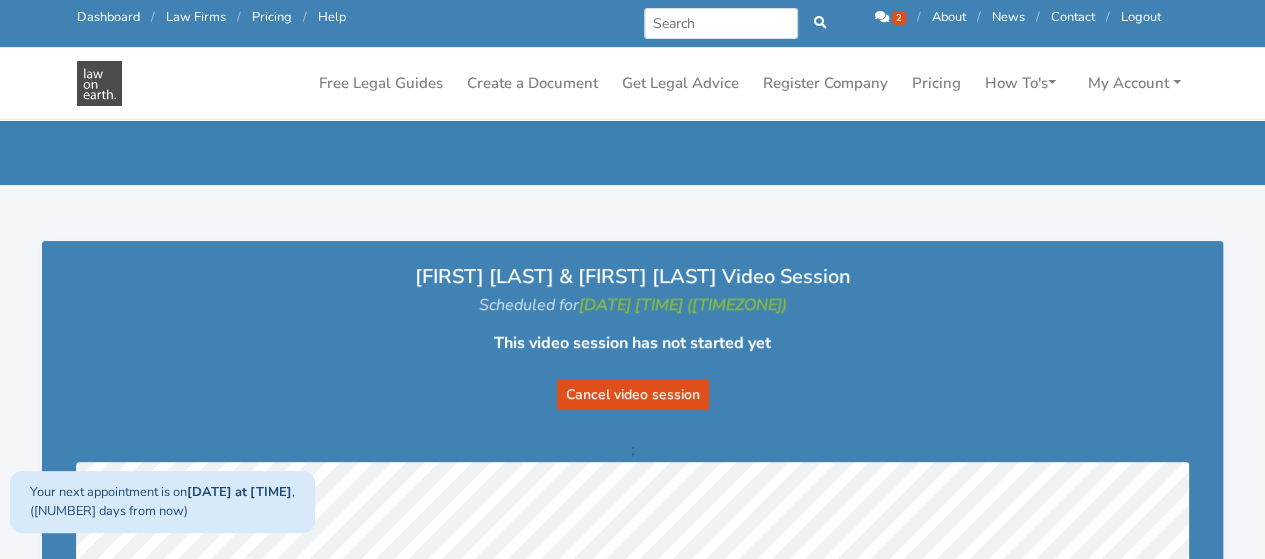 scroll, scrollTop: 78, scrollLeft: 0, axis: vertical 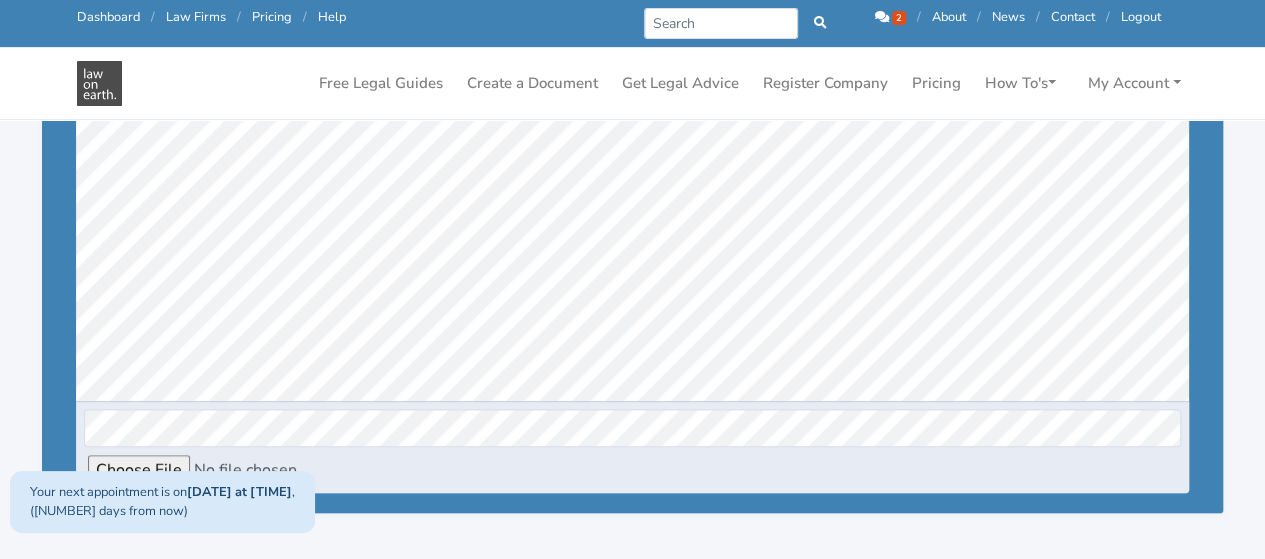 click on "2" at bounding box center [892, 17] 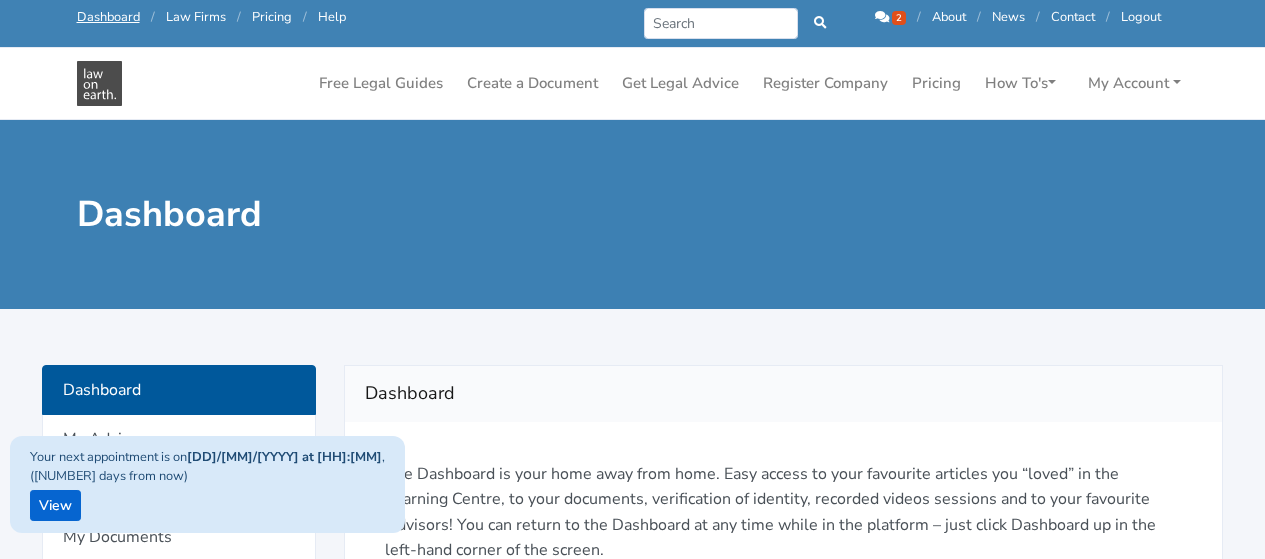 scroll, scrollTop: 0, scrollLeft: 0, axis: both 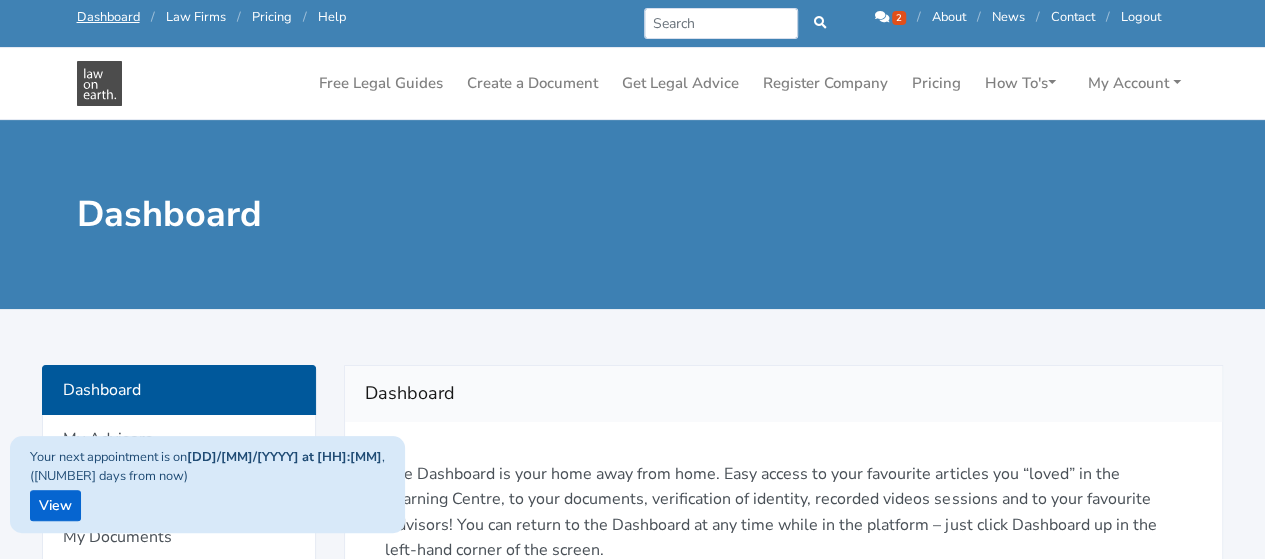 click on "2" at bounding box center (892, 17) 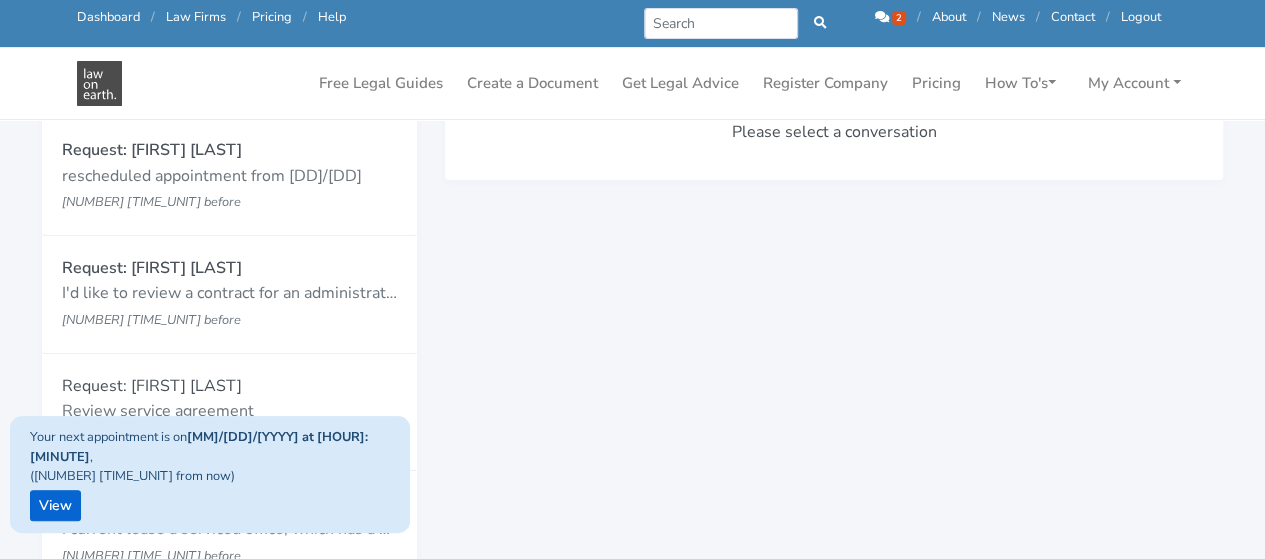 scroll, scrollTop: 295, scrollLeft: 0, axis: vertical 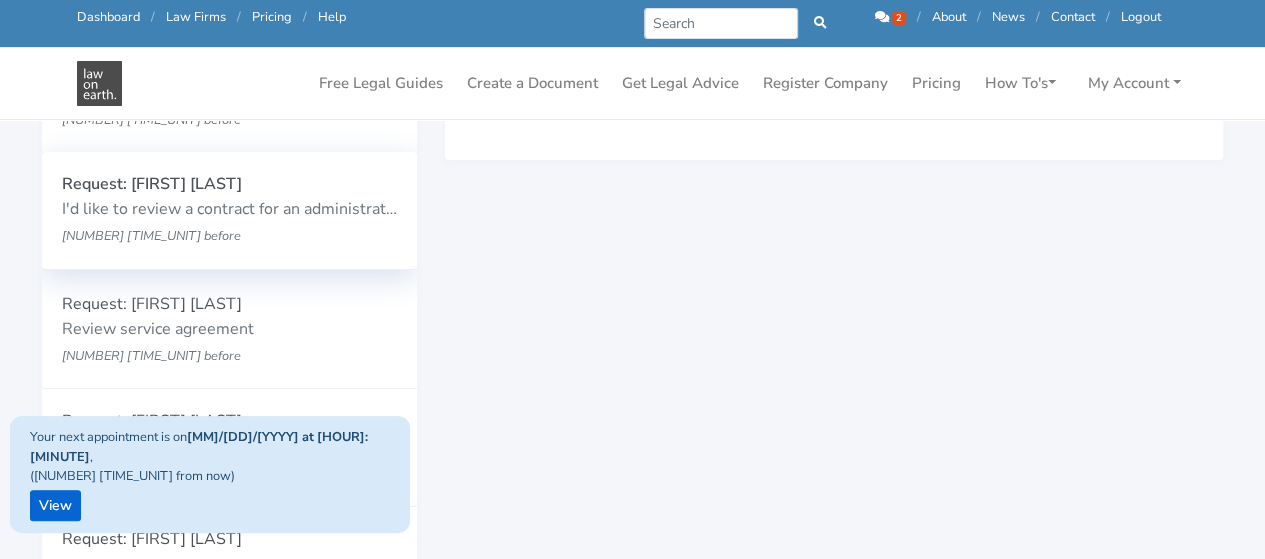 click on "I'd like to review a contract for an administration assistant. I plan to employee someone as a contractor to complete administrative tasks for the next 6 months (i.e. create SOPs, organise files, research any applicable grant applications, coordinate future projects)." at bounding box center (229, 210) 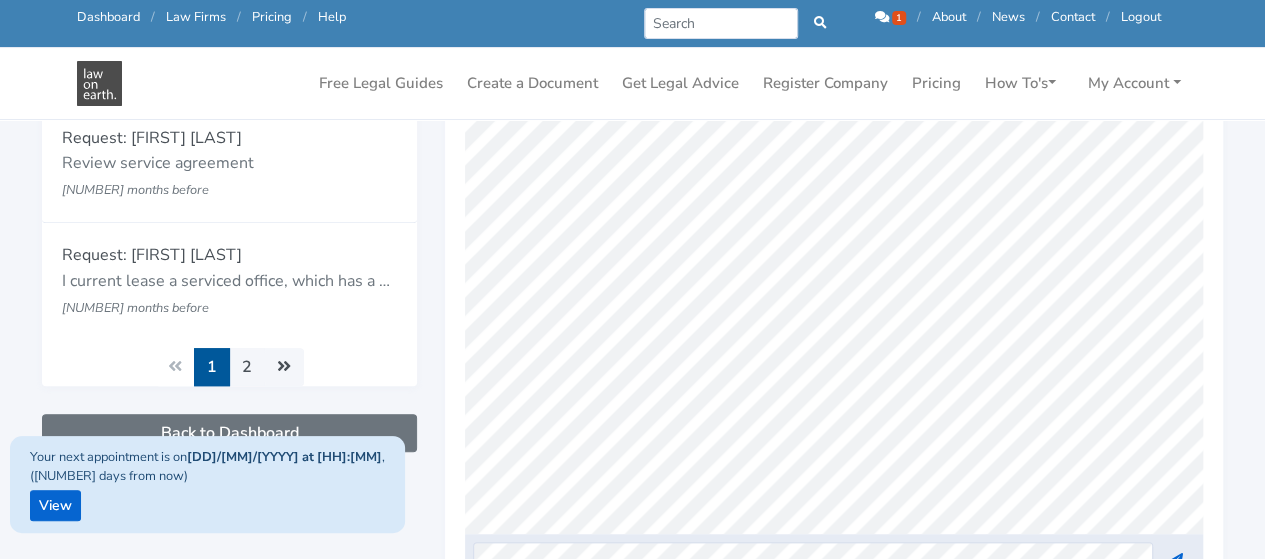 scroll, scrollTop: 723, scrollLeft: 0, axis: vertical 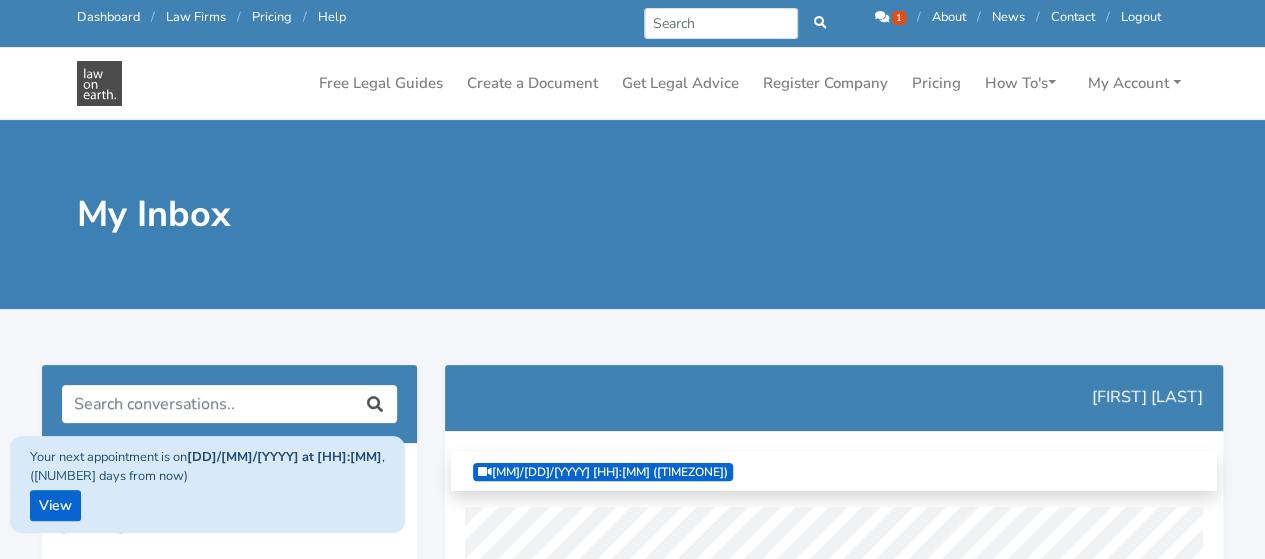 click at bounding box center [882, 17] 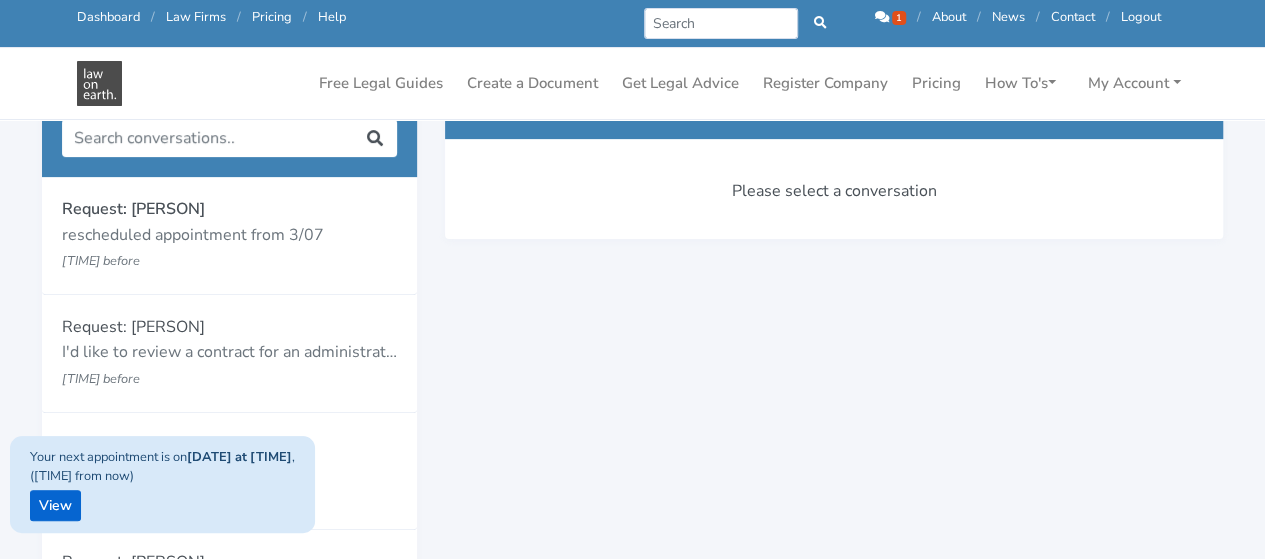 scroll, scrollTop: 223, scrollLeft: 0, axis: vertical 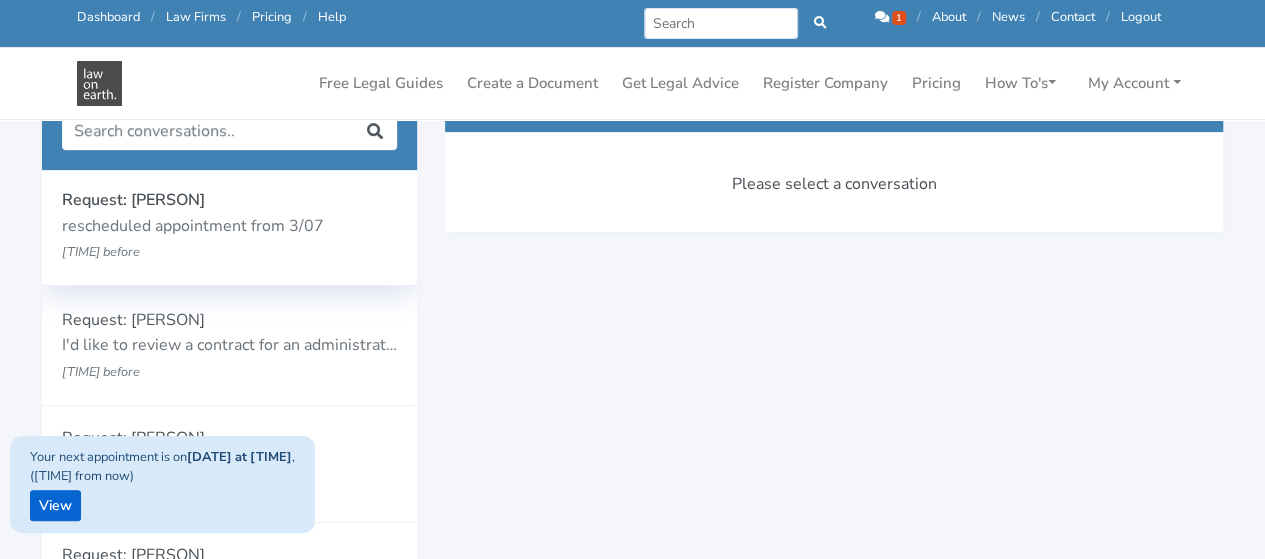 click on "rescheduled appointment from 3/07" at bounding box center (229, 227) 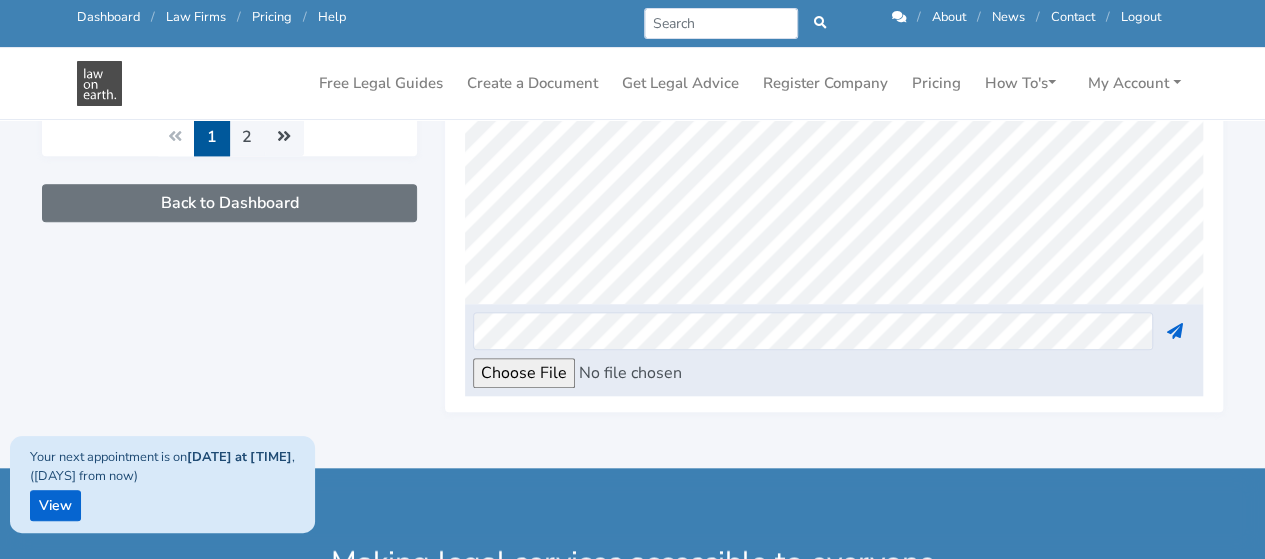 scroll, scrollTop: 855, scrollLeft: 0, axis: vertical 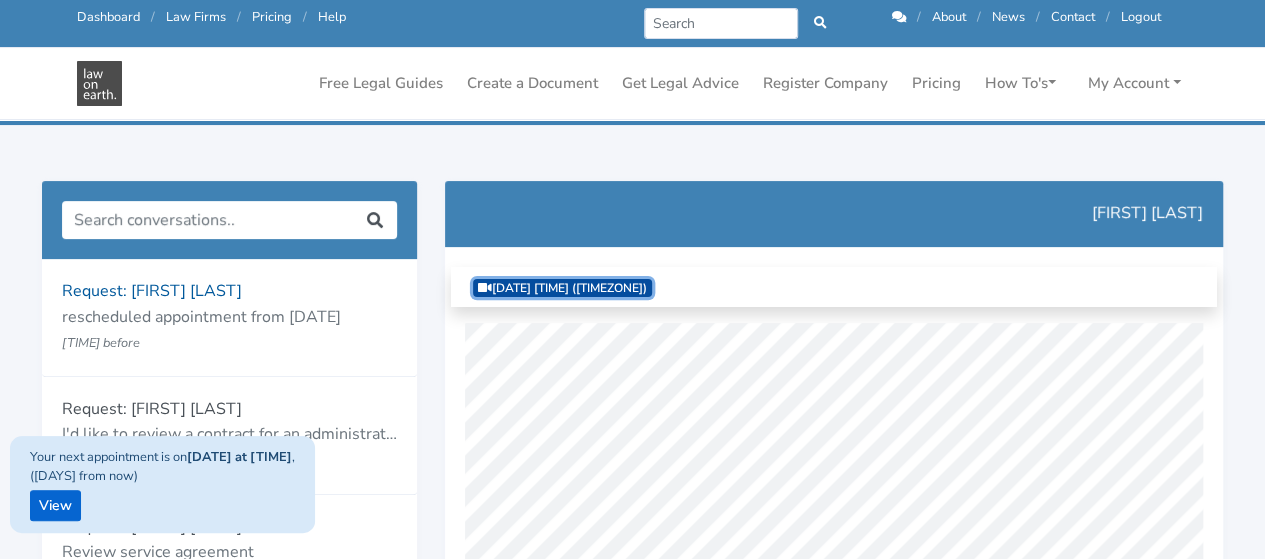 drag, startPoint x: 690, startPoint y: 252, endPoint x: 659, endPoint y: 227, distance: 39.824615 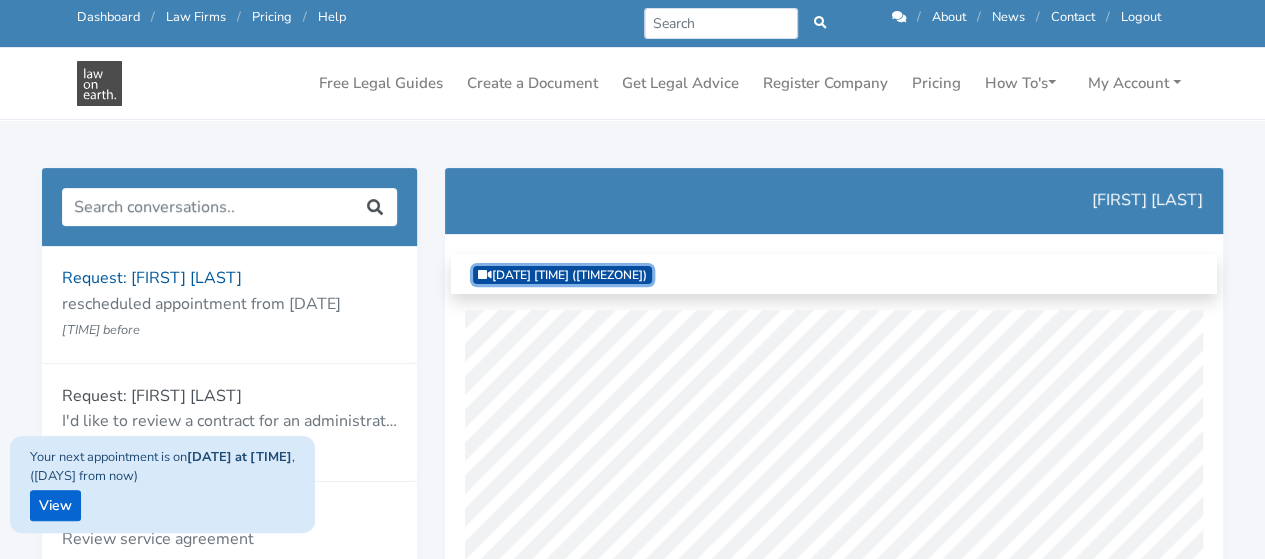 scroll, scrollTop: 155, scrollLeft: 0, axis: vertical 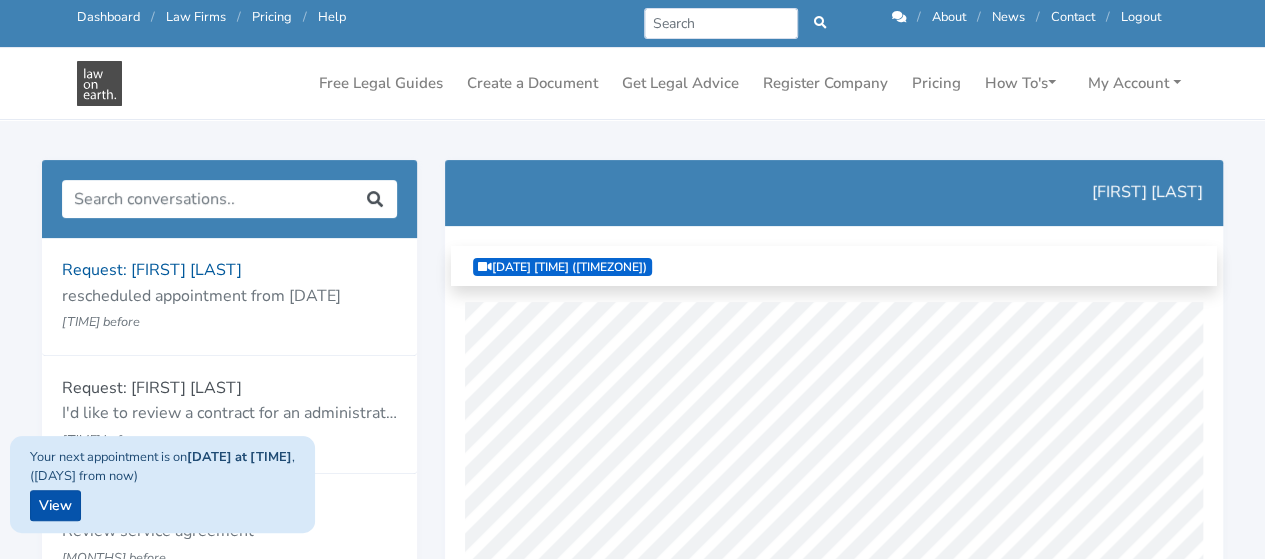 drag, startPoint x: 26, startPoint y: 509, endPoint x: 42, endPoint y: 509, distance: 16 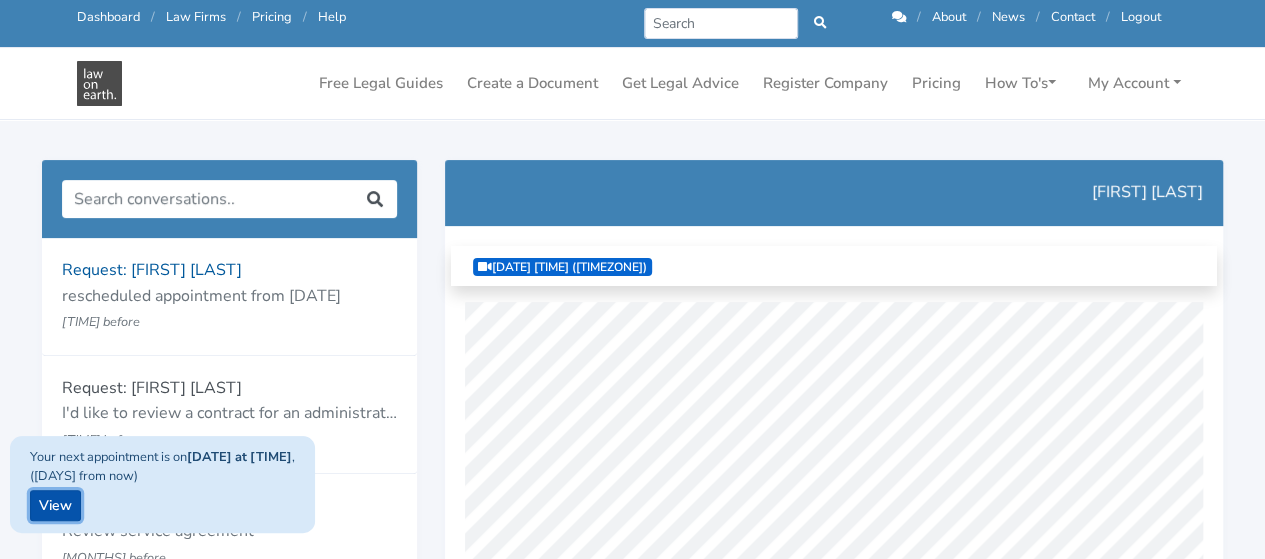 click on "View" at bounding box center [55, 505] 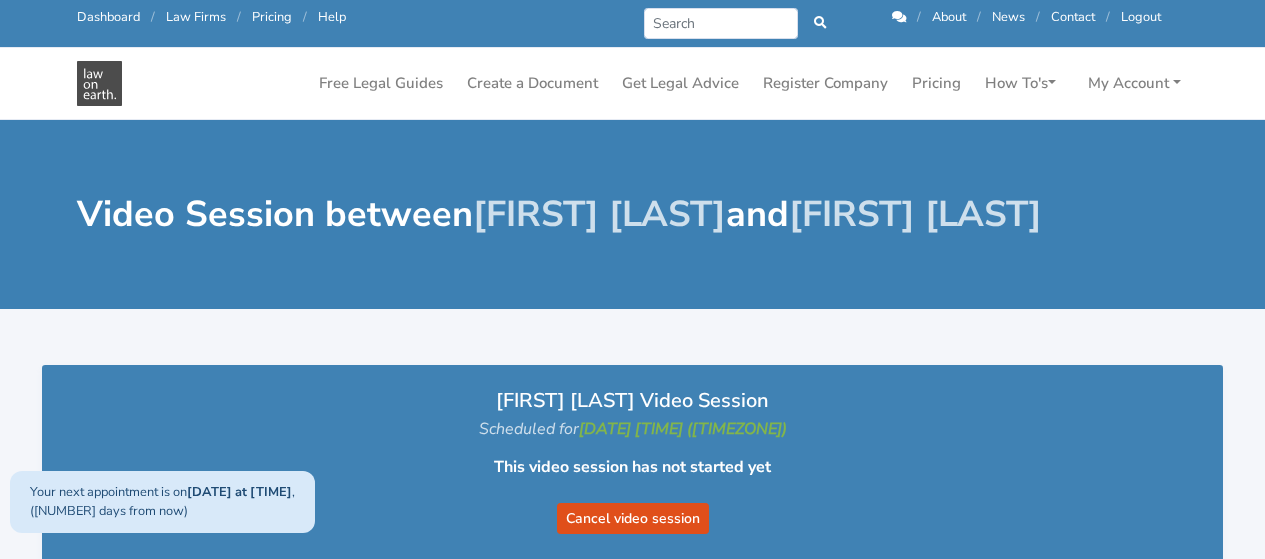 scroll, scrollTop: 0, scrollLeft: 0, axis: both 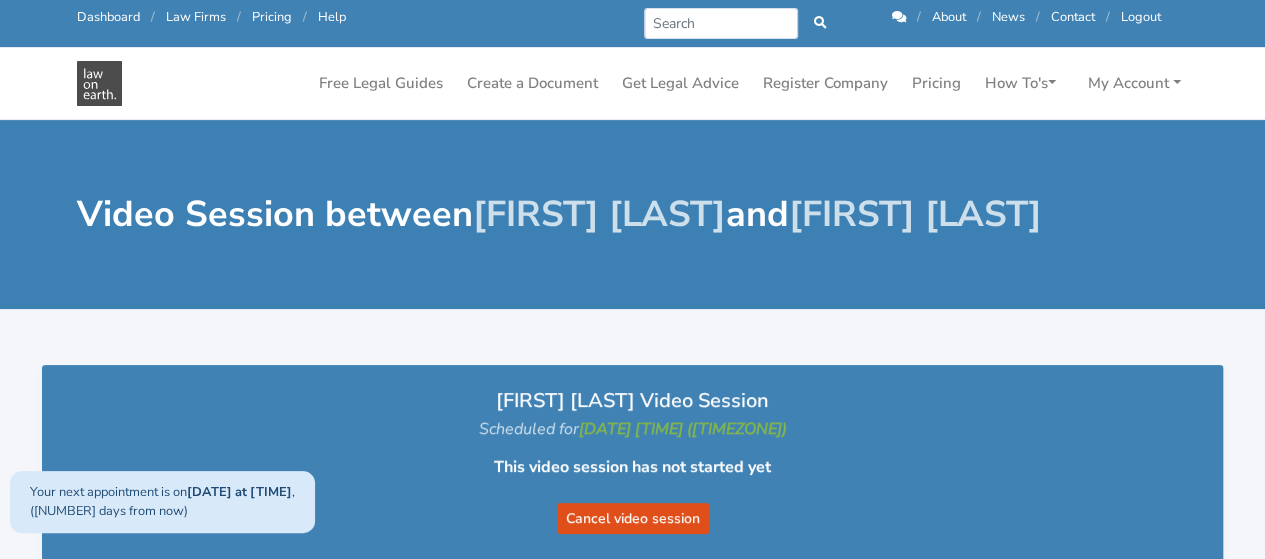 click on "Zoie Nott & Katie Richards Video Session
Scheduled for  08/07/2025 14:40 (Australia/Brisbane)
This video session has not started yet
Cancel video session" at bounding box center (632, 710) 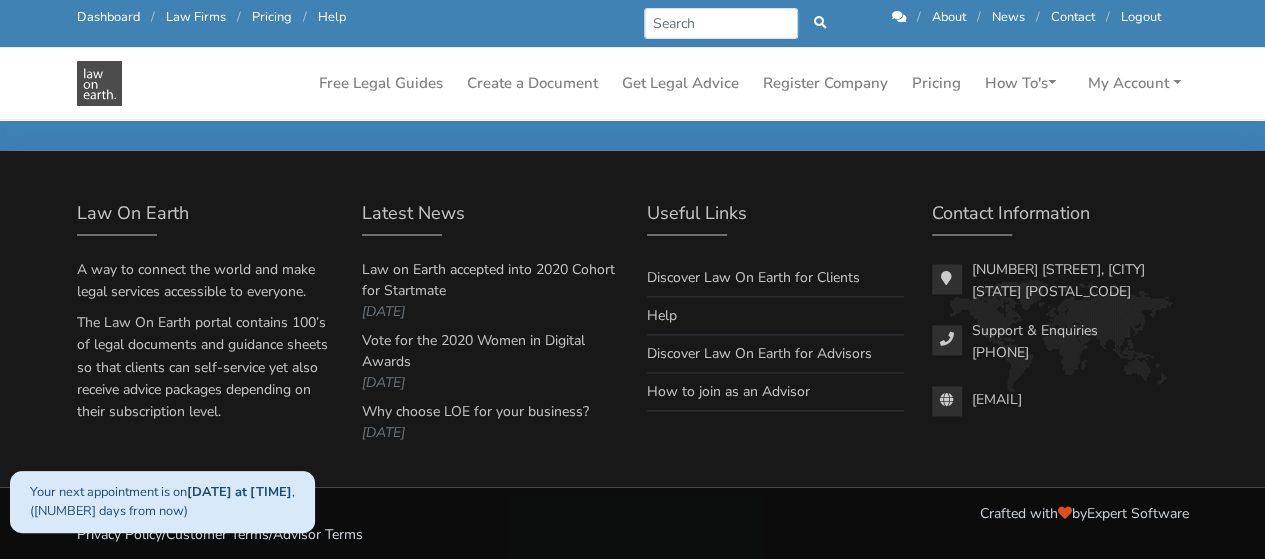 scroll, scrollTop: 0, scrollLeft: 0, axis: both 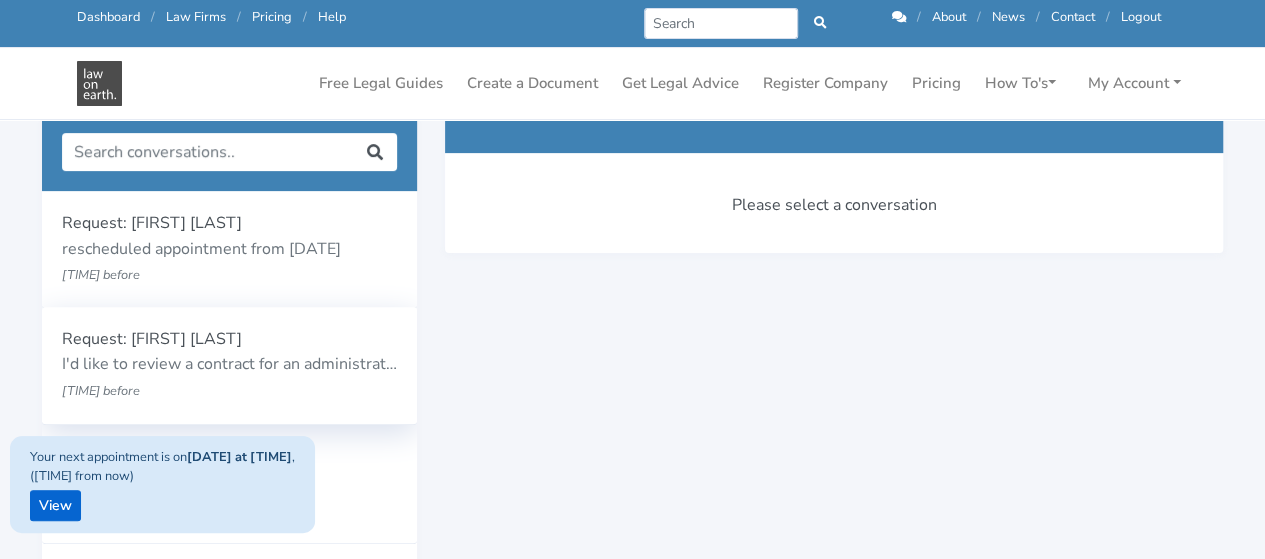 click on "I'd like to review a contract for an administration assistant. I plan to employee someone as a contractor to complete administrative tasks for the next 6 months (i.e. create SOPs, organise files, research any applicable grant applications, coordinate future projects)." at bounding box center [229, 365] 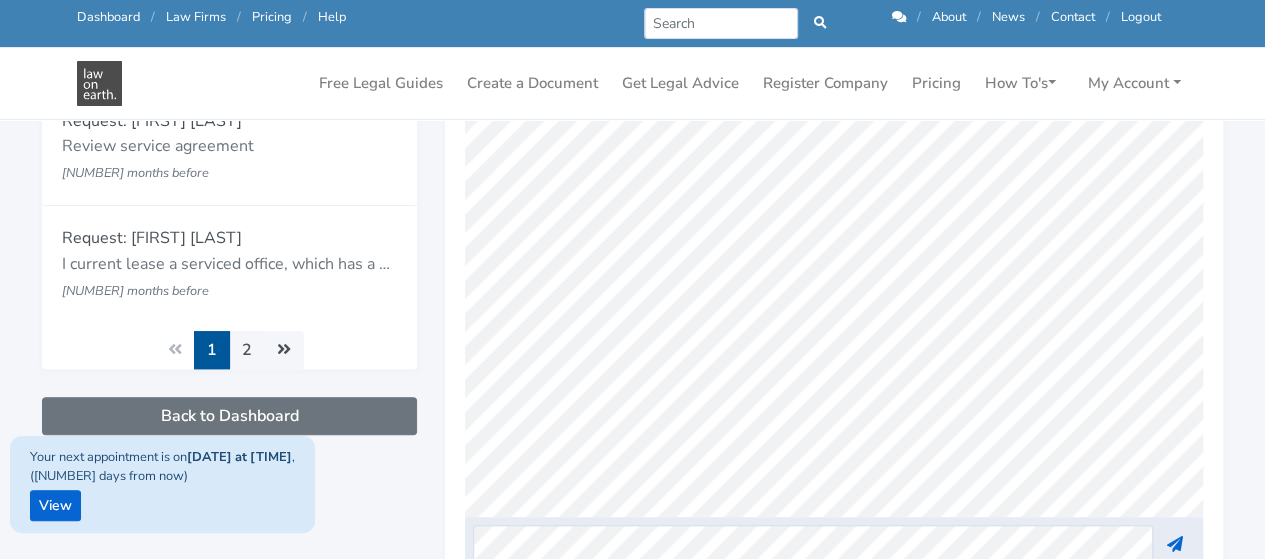 scroll, scrollTop: 544, scrollLeft: 0, axis: vertical 